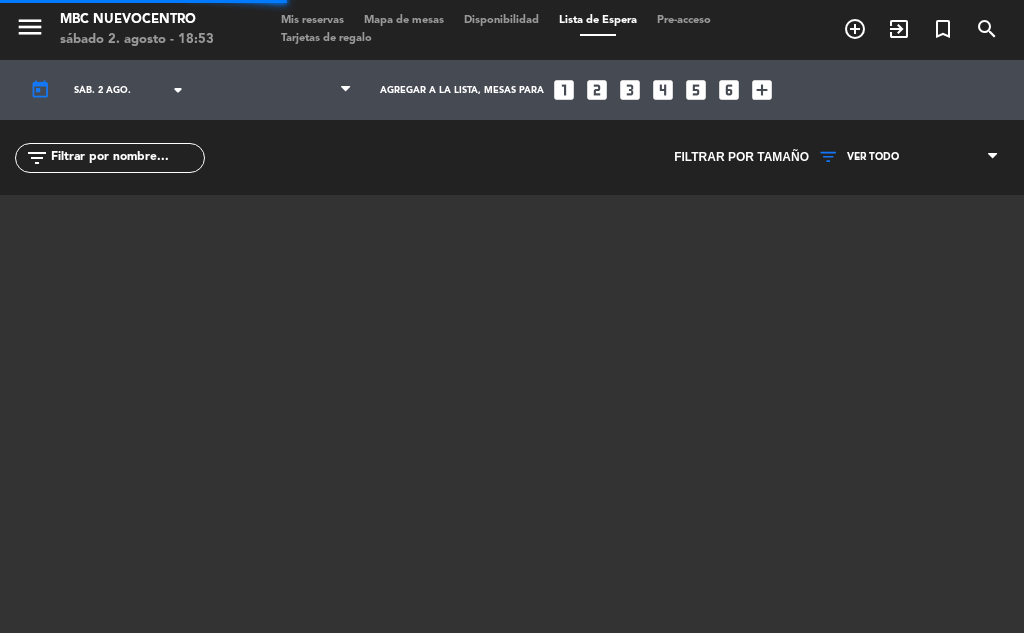 scroll, scrollTop: 0, scrollLeft: 0, axis: both 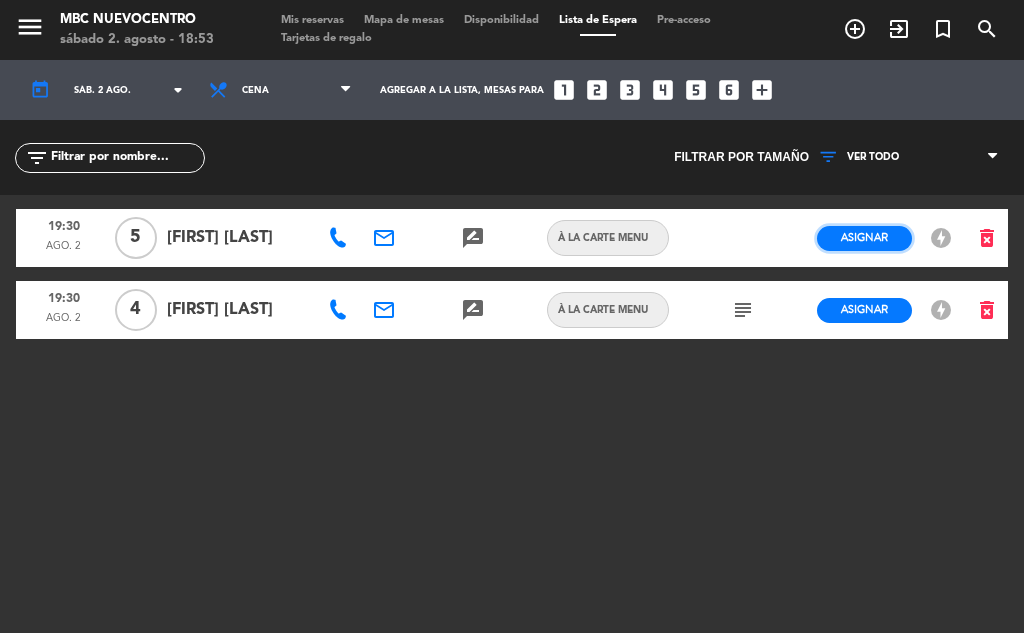 click on "Asignar" 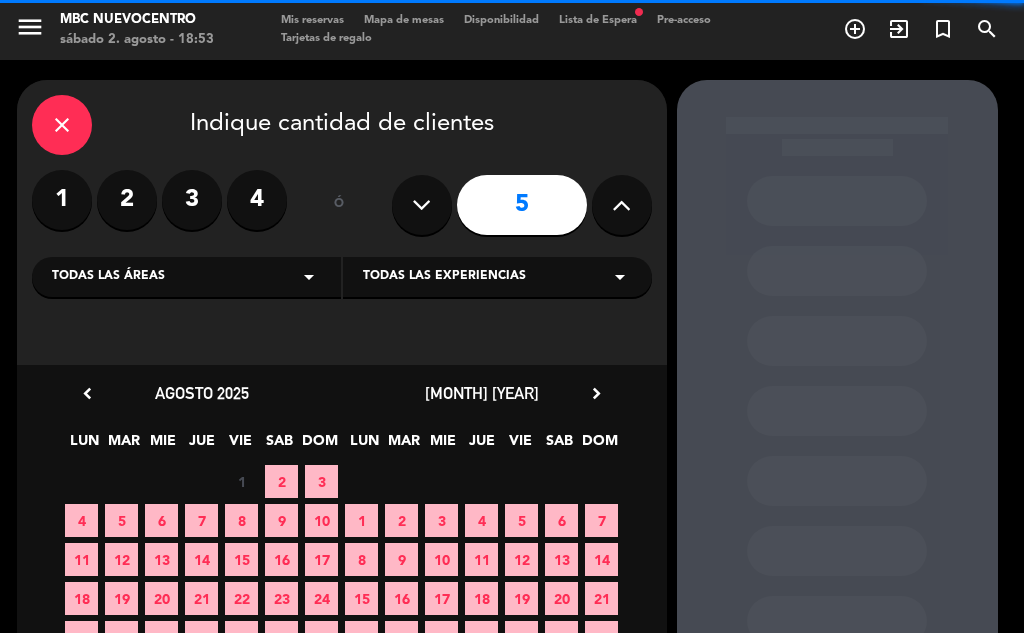 click on "2" at bounding box center (281, 481) 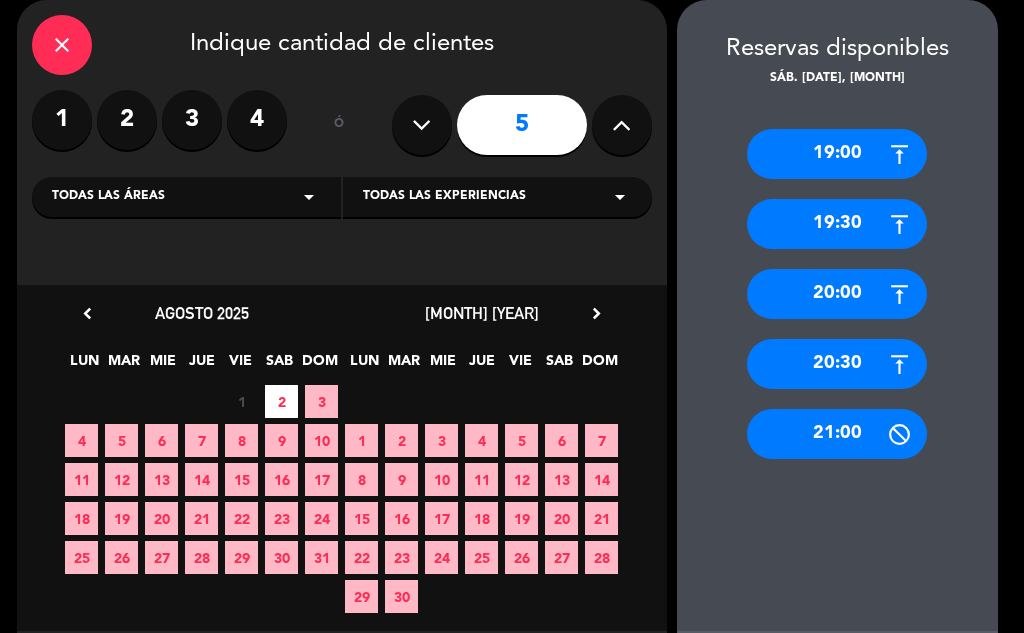 click on "20:30" at bounding box center (837, 364) 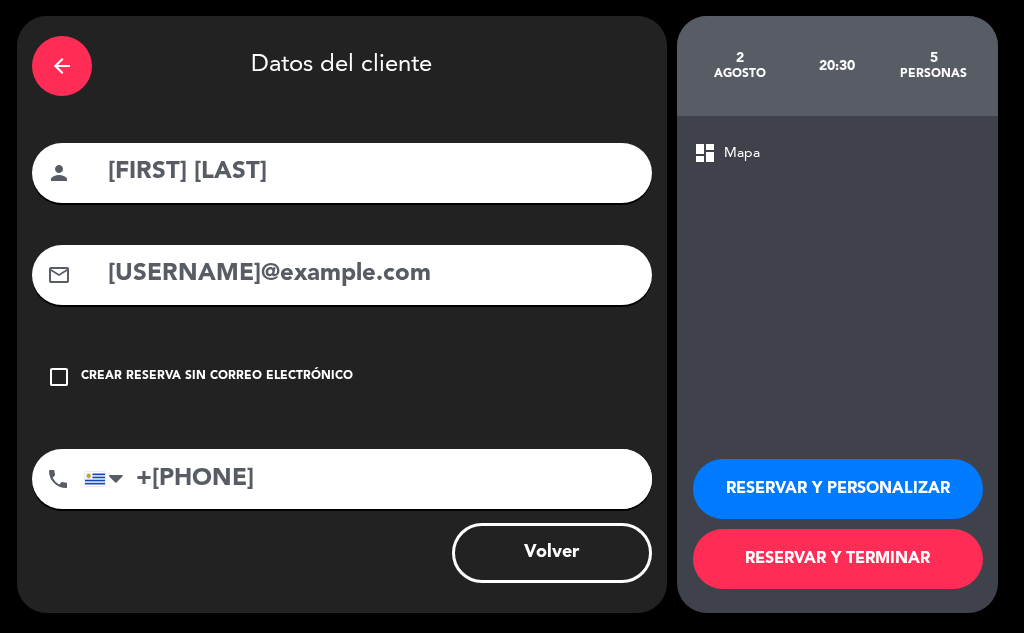 scroll, scrollTop: 64, scrollLeft: 0, axis: vertical 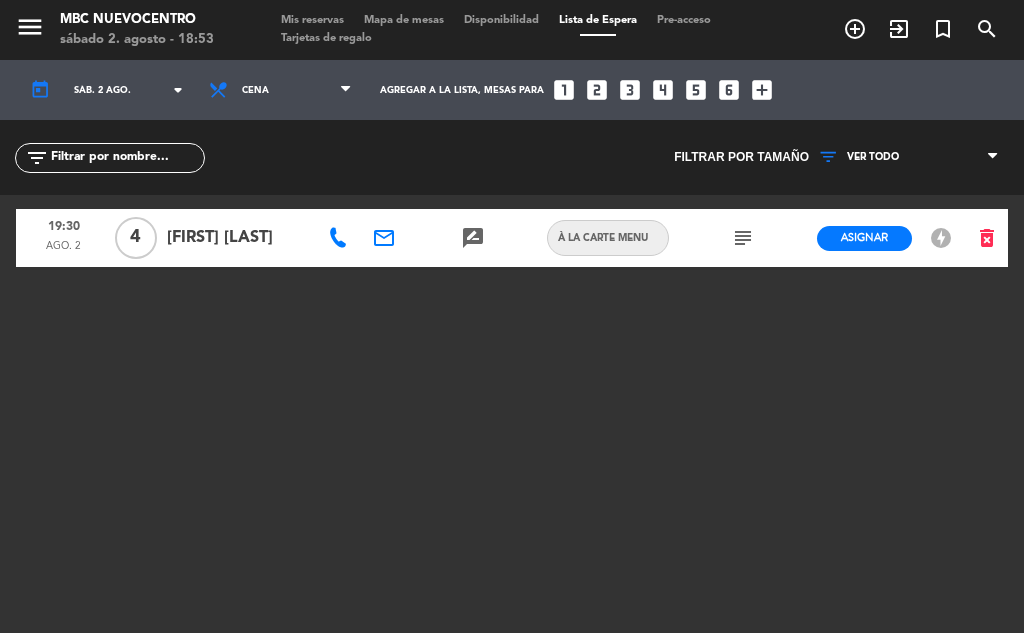 drag, startPoint x: 769, startPoint y: 244, endPoint x: 746, endPoint y: 239, distance: 23.537205 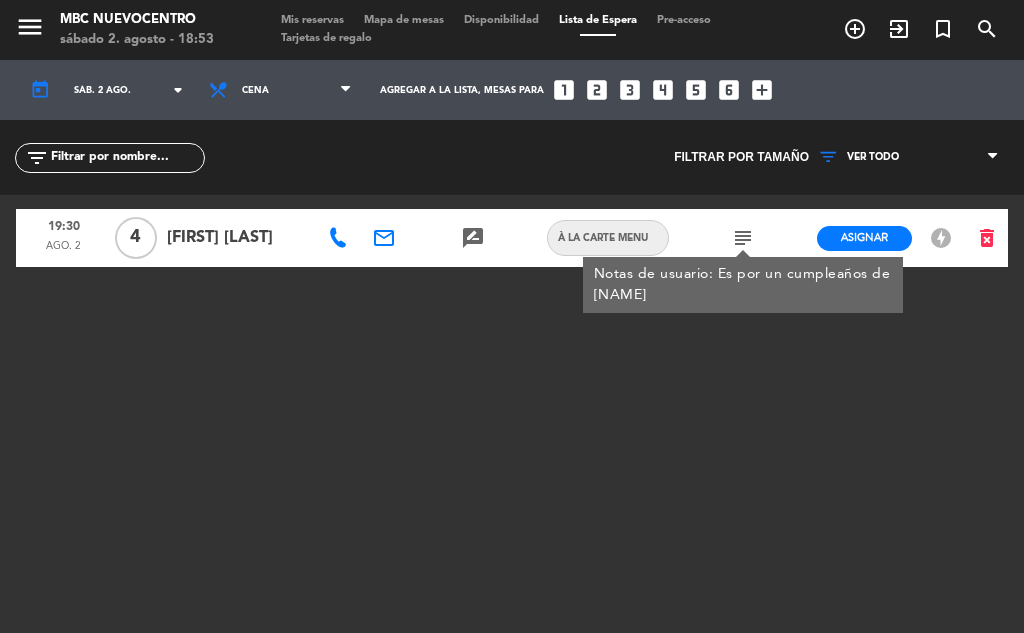 click on "subject" 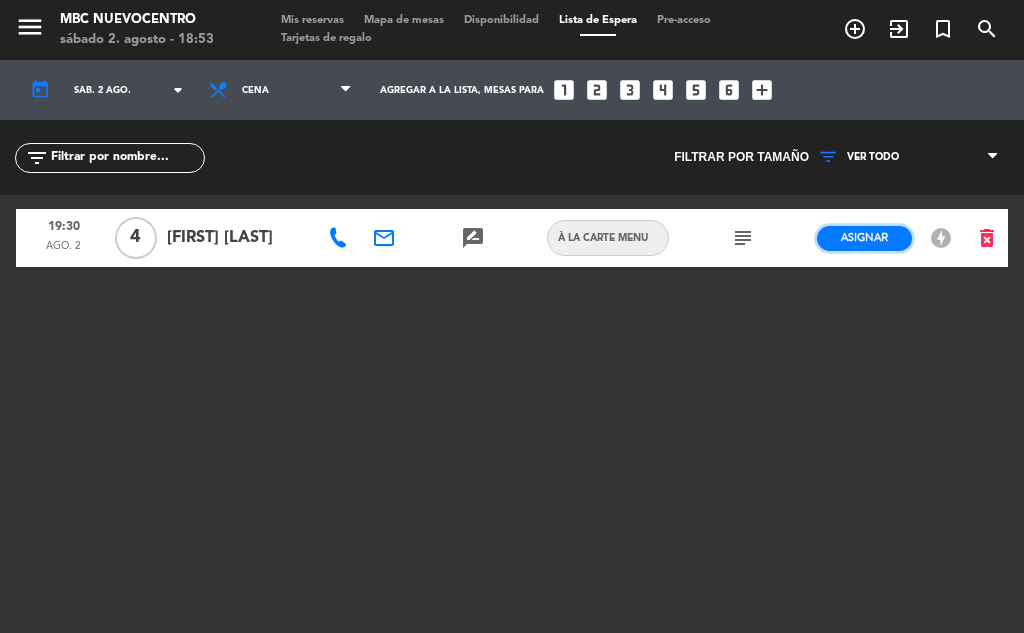 click on "Asignar" 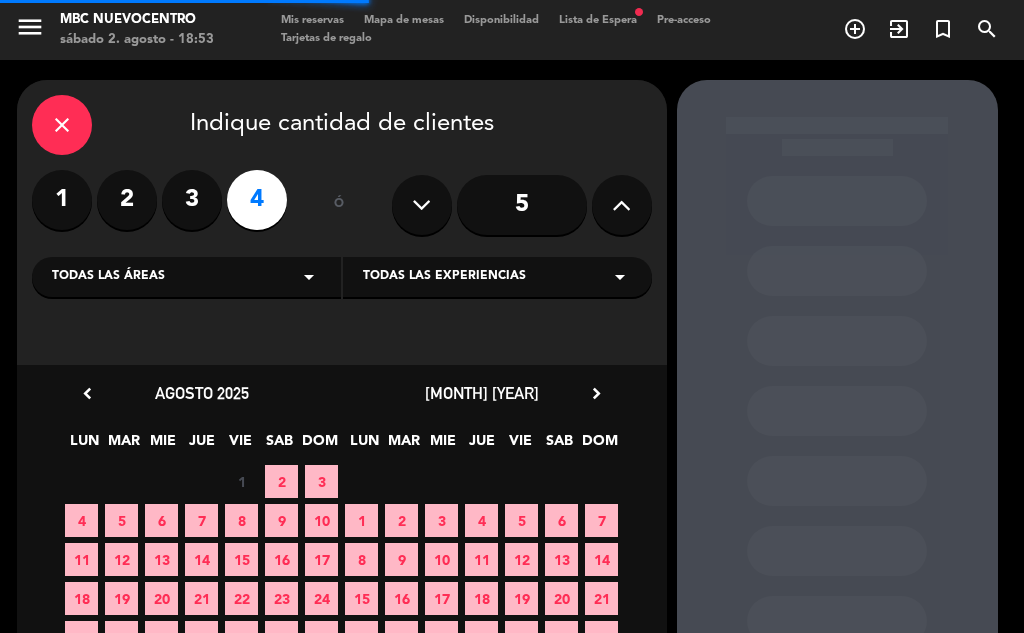 click on "2" at bounding box center [281, 481] 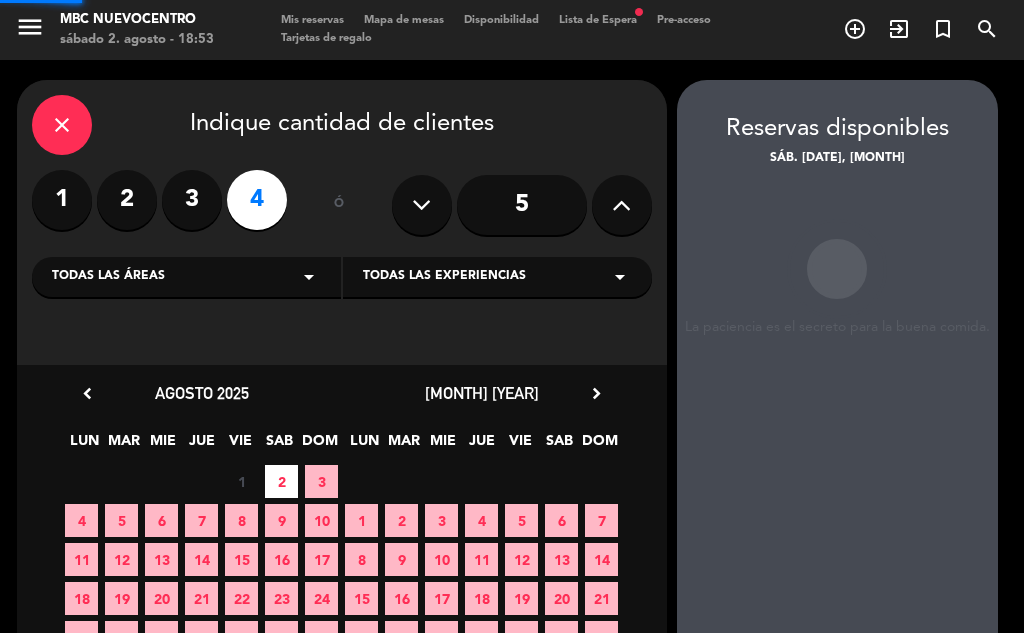 scroll, scrollTop: 80, scrollLeft: 0, axis: vertical 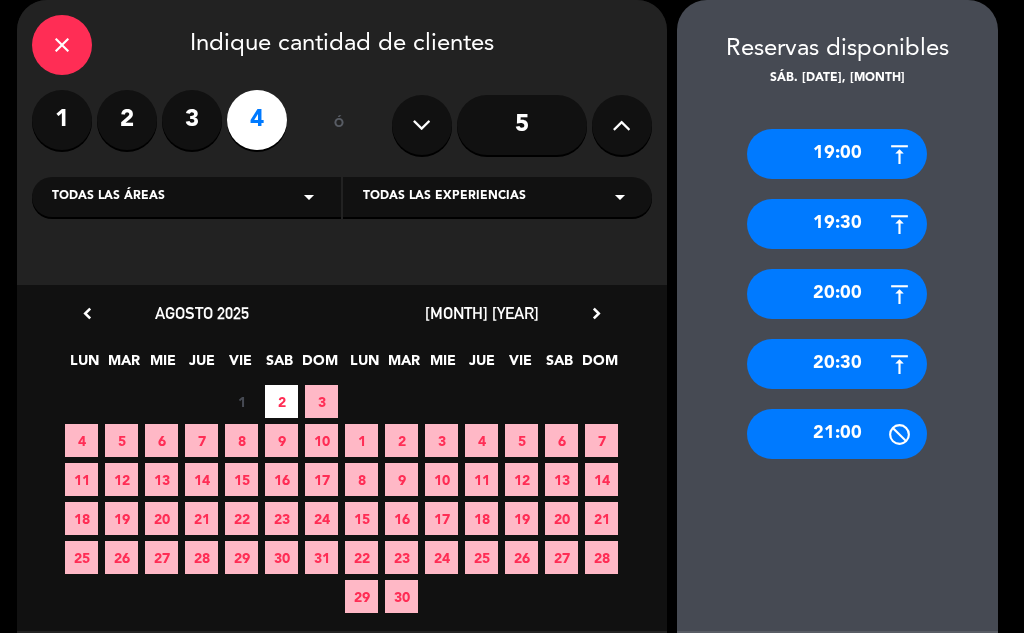 click on "20:30" at bounding box center (837, 364) 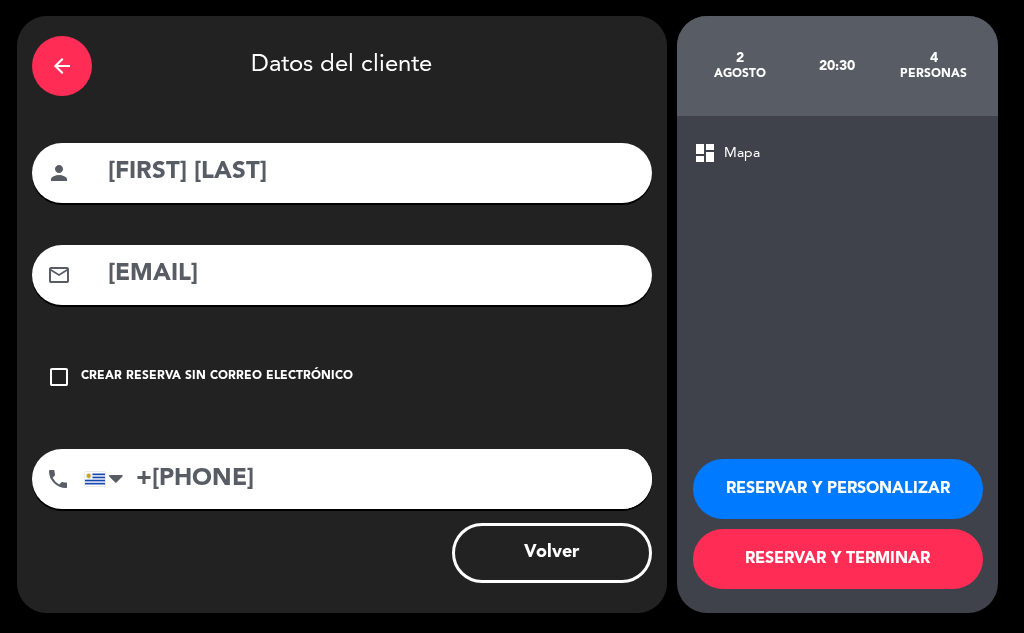 scroll, scrollTop: 64, scrollLeft: 0, axis: vertical 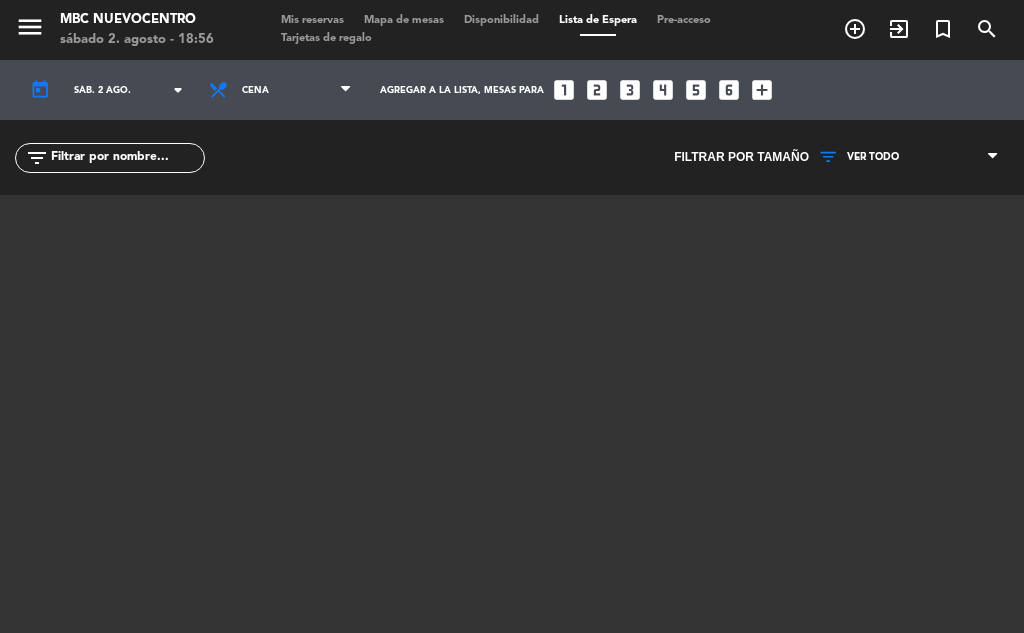 click on "Mis reservas   Mapa de mesas   Disponibilidad   Lista de Espera   Pre-acceso   Tarjetas de regalo" at bounding box center (512, 30) 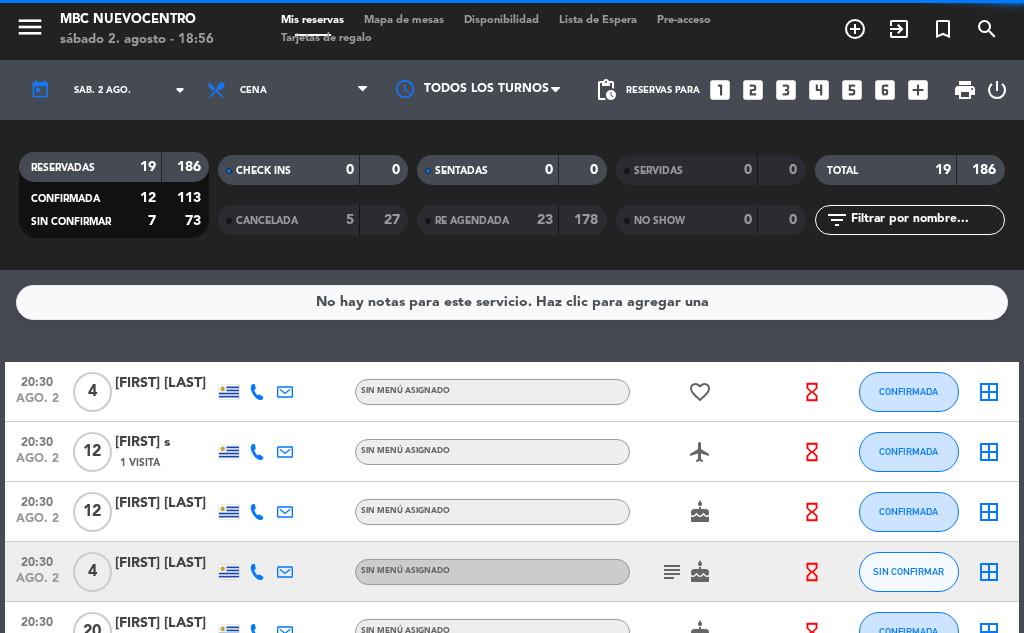 scroll, scrollTop: 100, scrollLeft: 0, axis: vertical 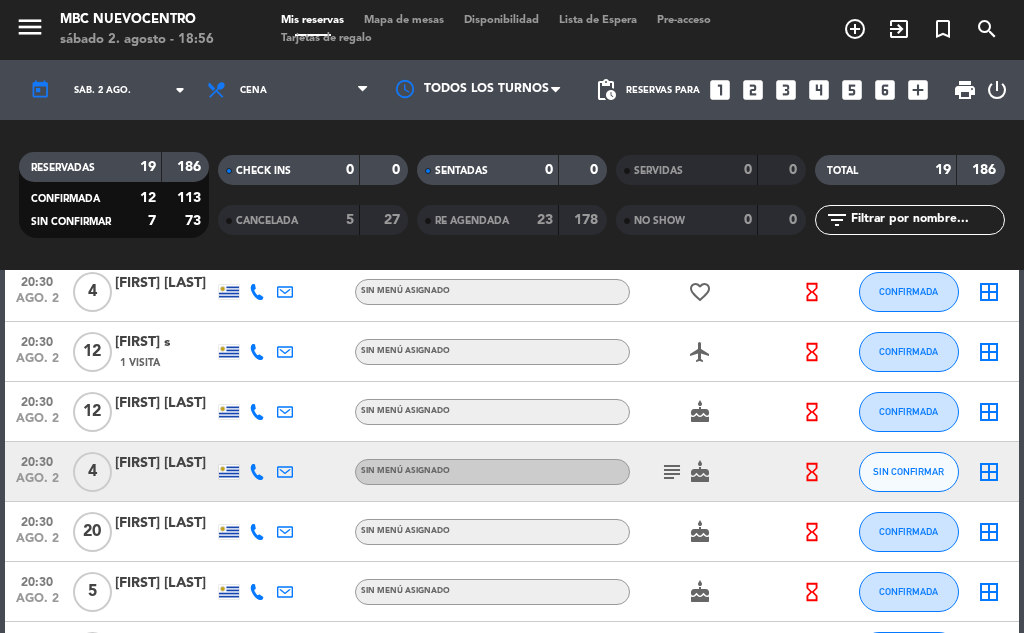 click 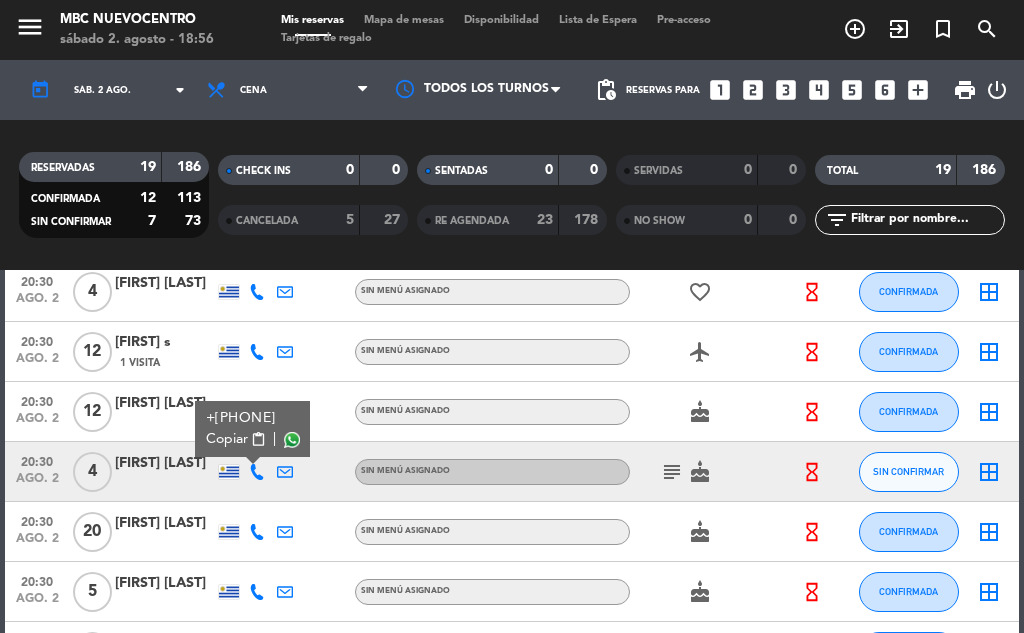 click on "Copiar" at bounding box center (227, 439) 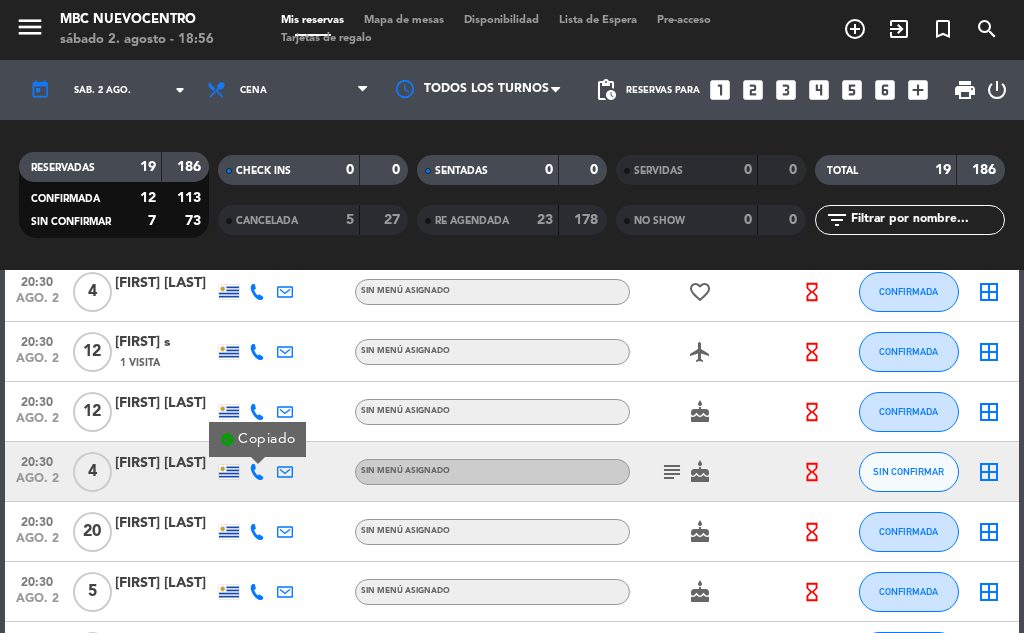 click on "cake" 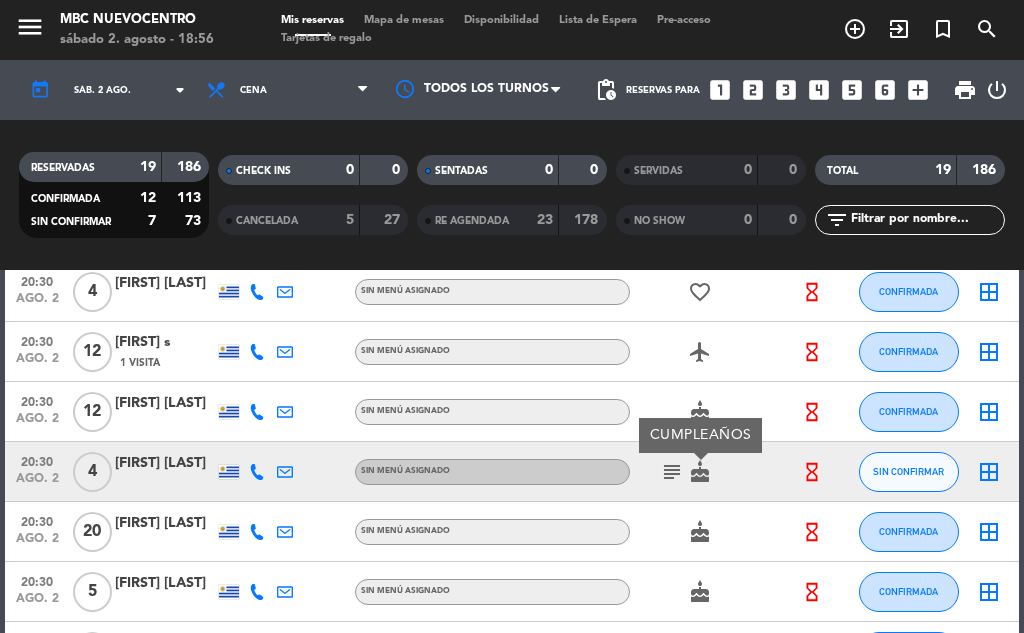 click on "subject" 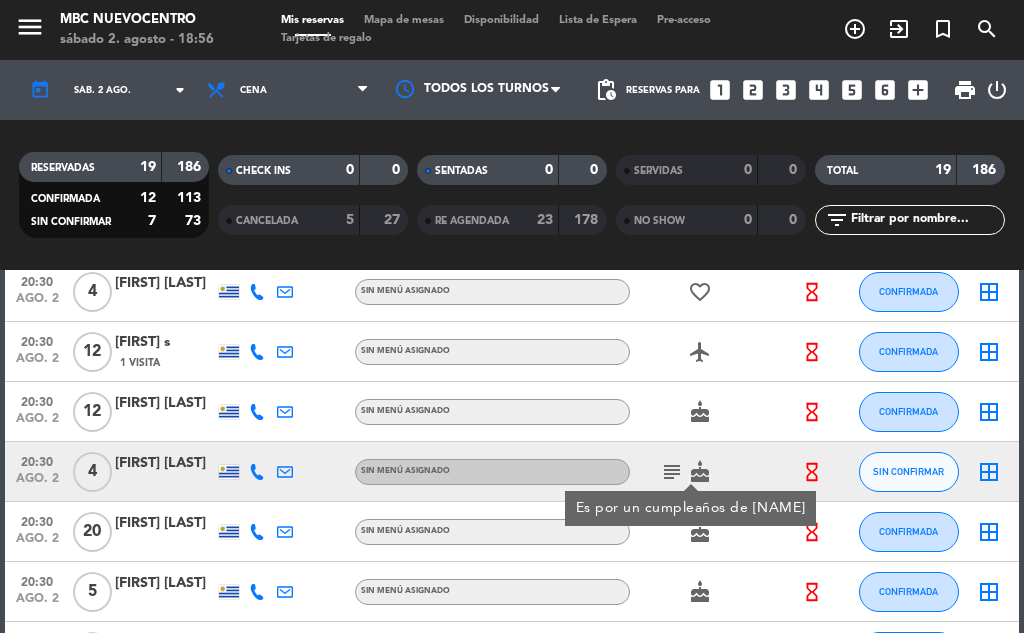 click on "subject" 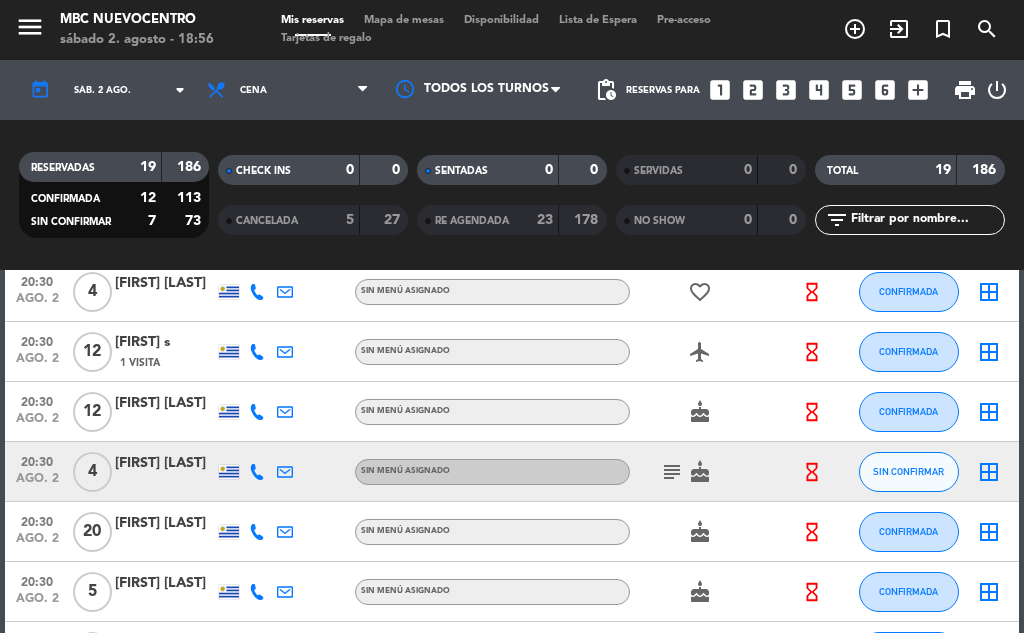 click on "[FIRST] [LAST]" 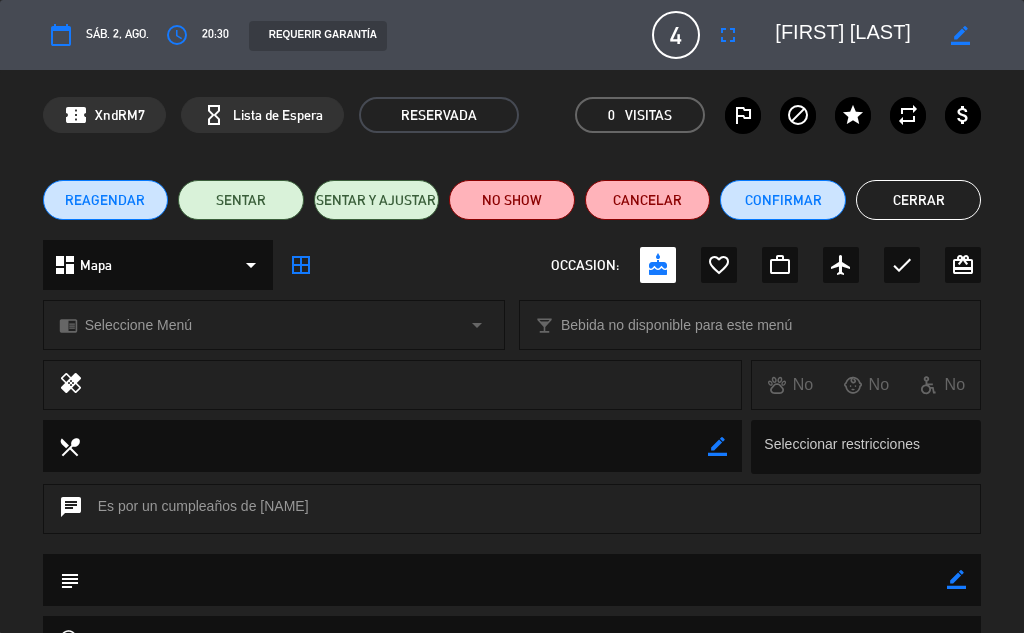 click on "Cerrar" 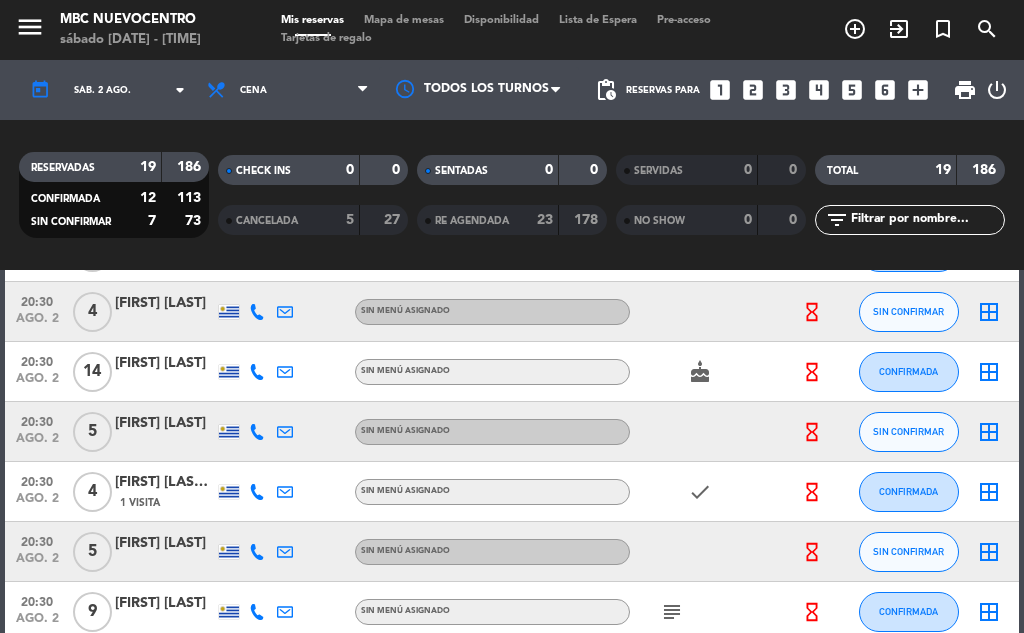 scroll, scrollTop: 600, scrollLeft: 0, axis: vertical 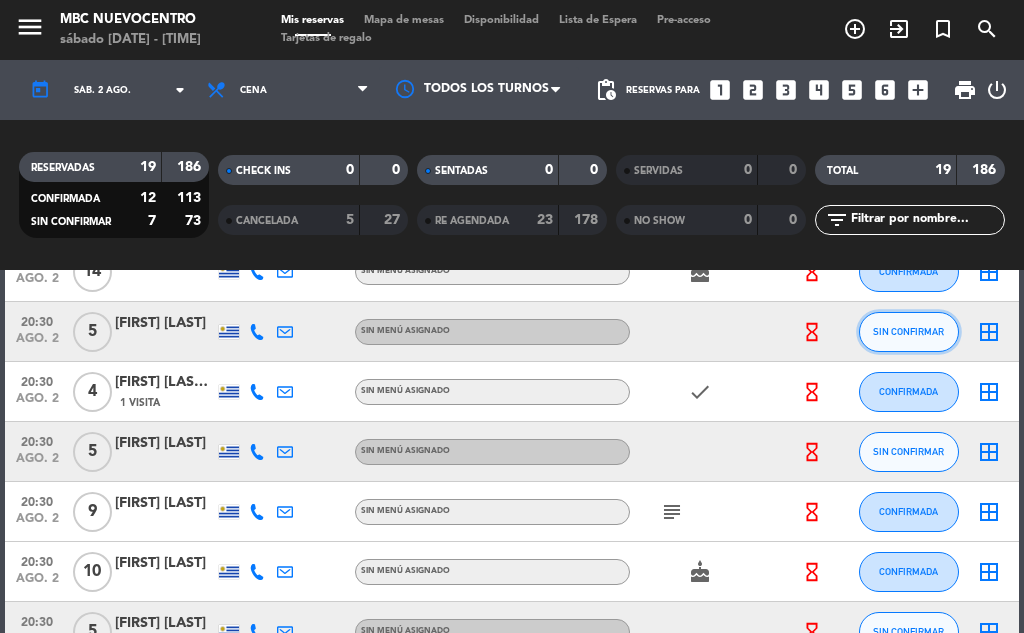 click on "SIN CONFIRMAR" 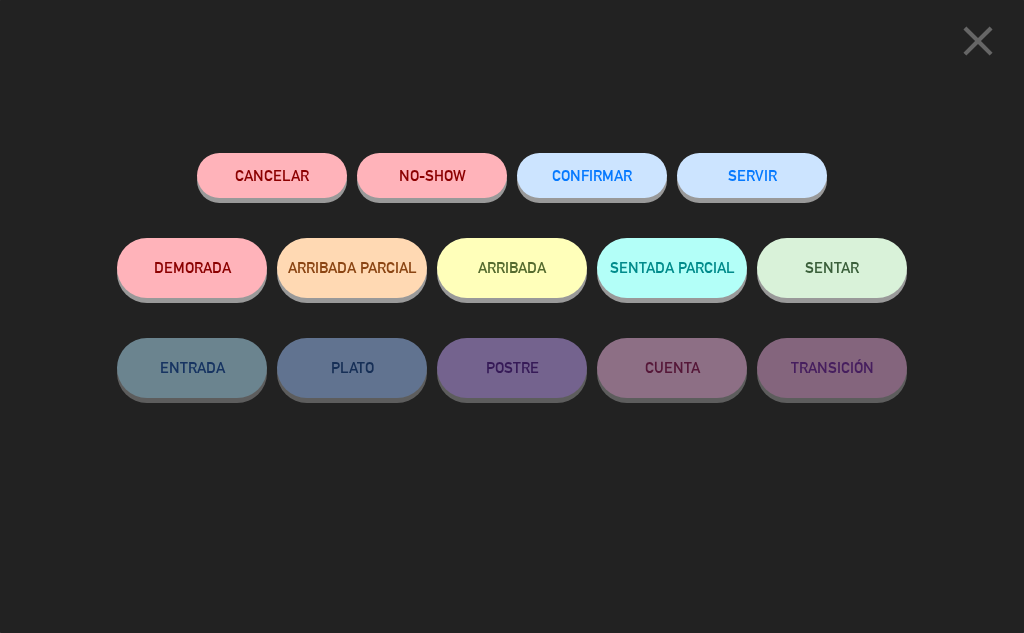 click on "Cancelar" 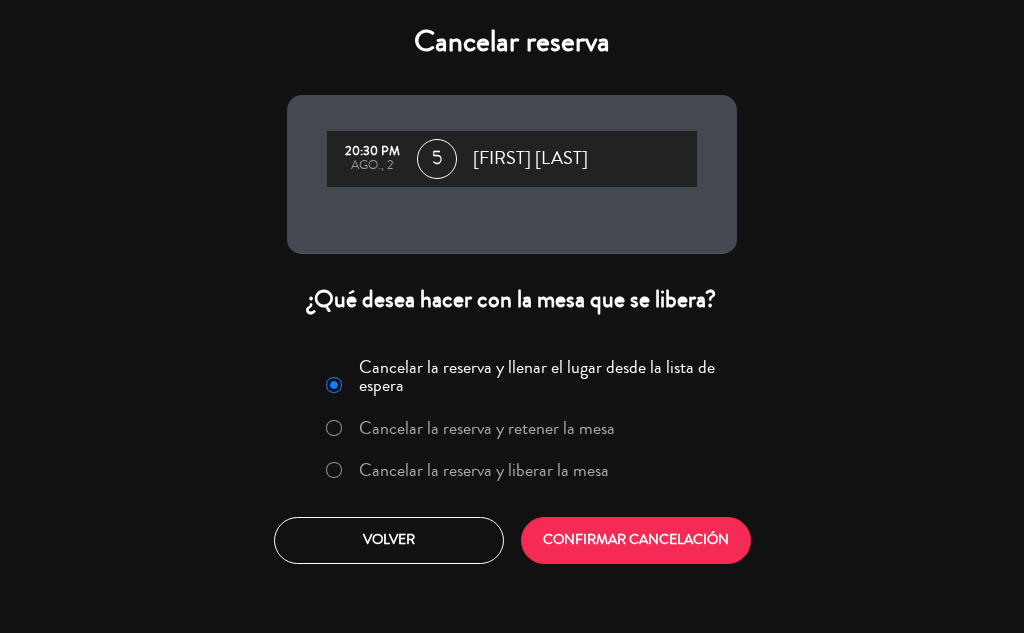 click on "Cancelar la reserva y liberar la mesa" 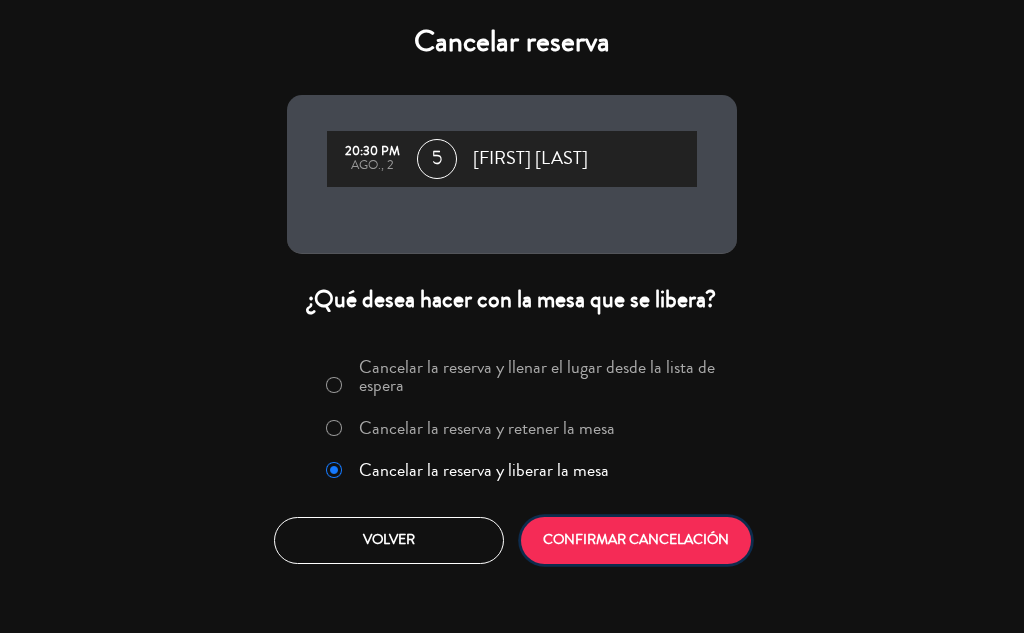 click on "CONFIRMAR CANCELACIÓN" 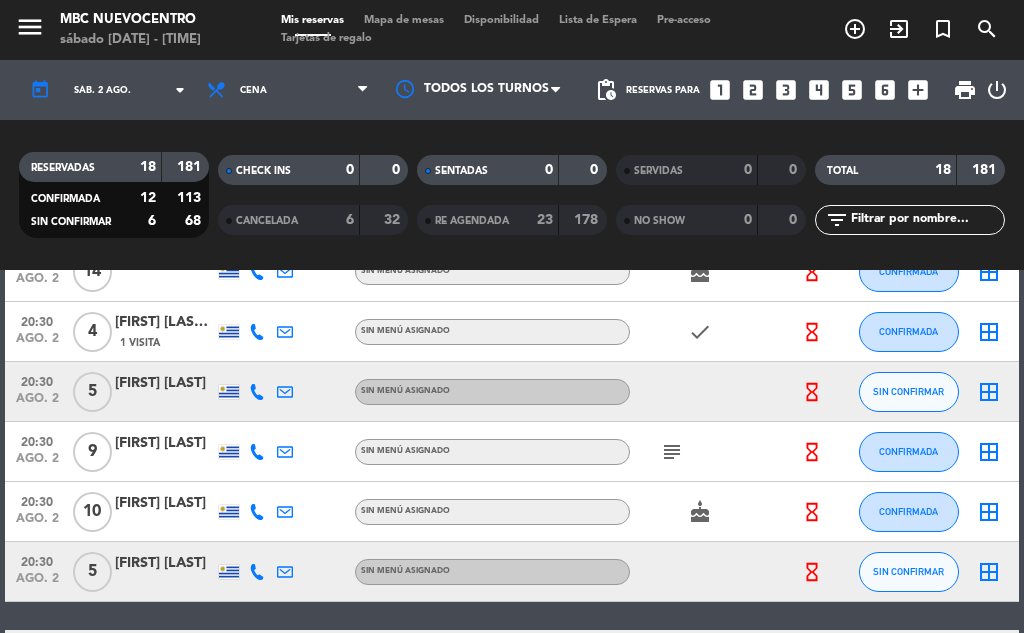 scroll, scrollTop: 700, scrollLeft: 0, axis: vertical 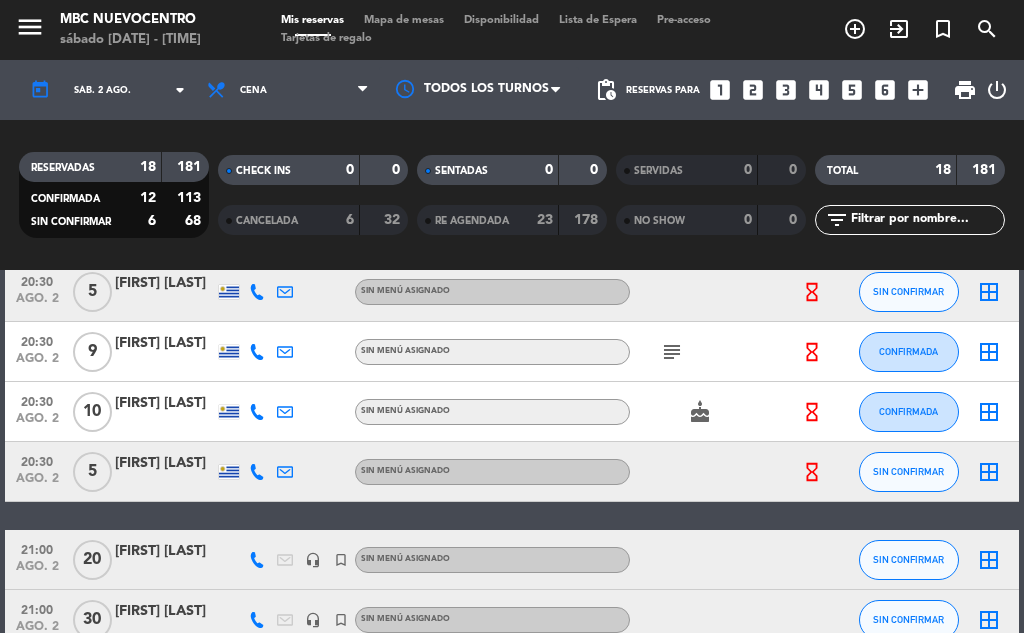 click on "[FIRST] [LAST]" 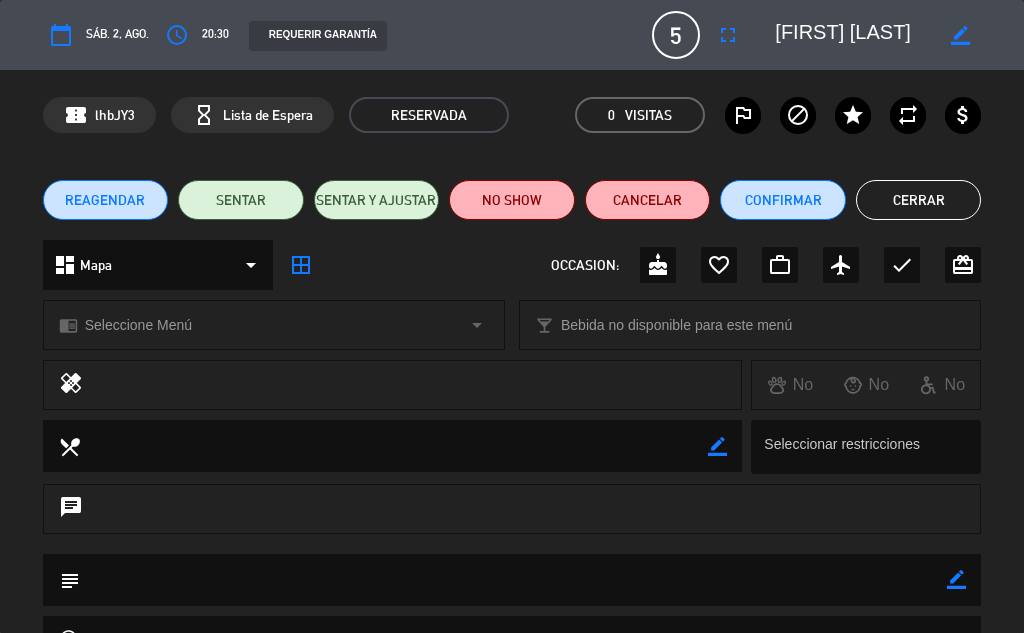click on "Cerrar" 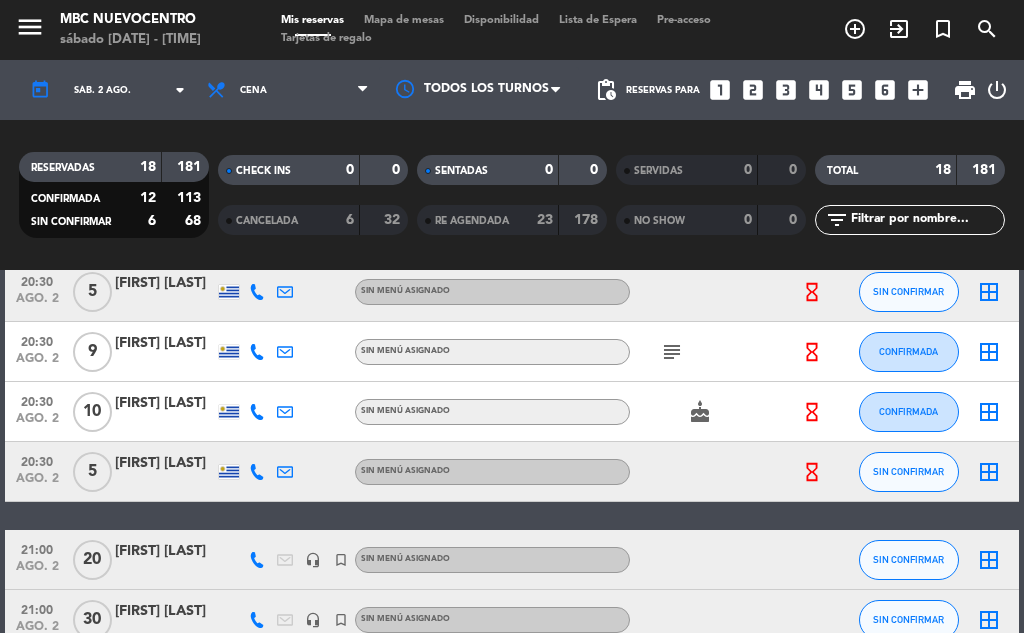 click 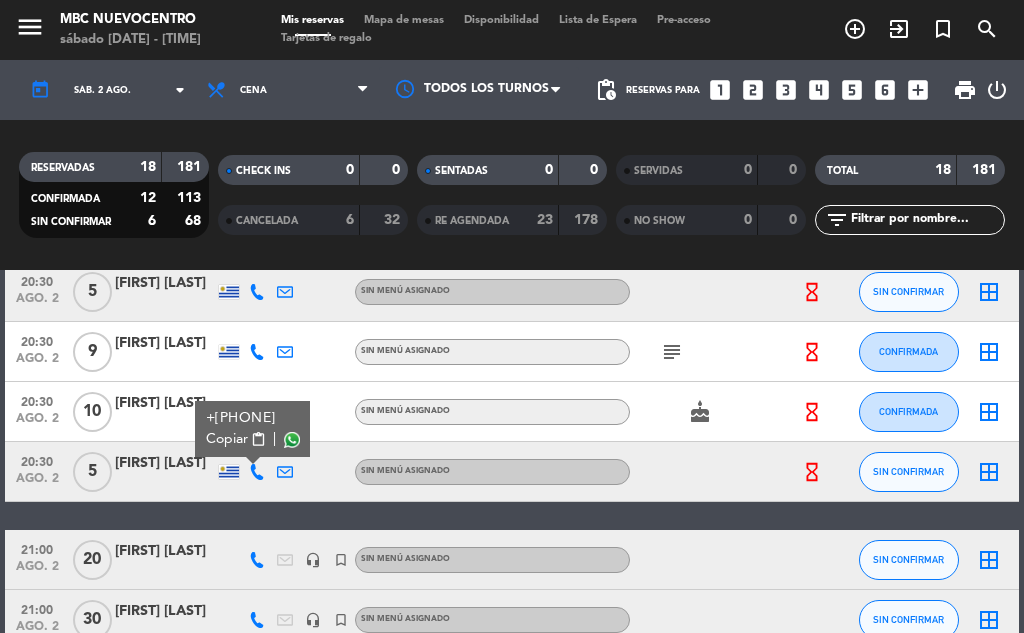 click on "content_paste" at bounding box center [258, 439] 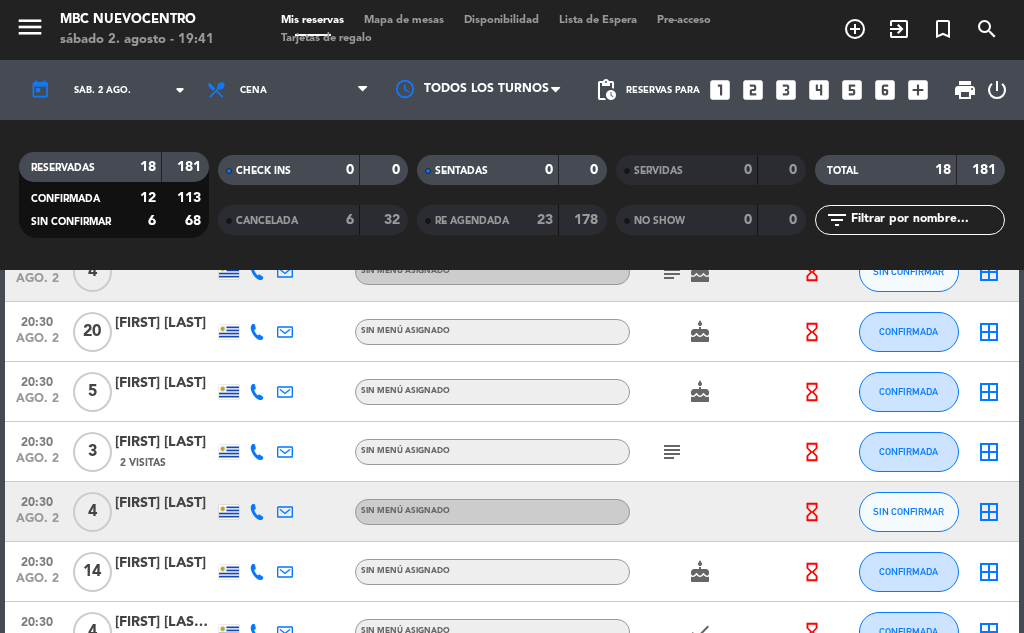 scroll, scrollTop: 800, scrollLeft: 0, axis: vertical 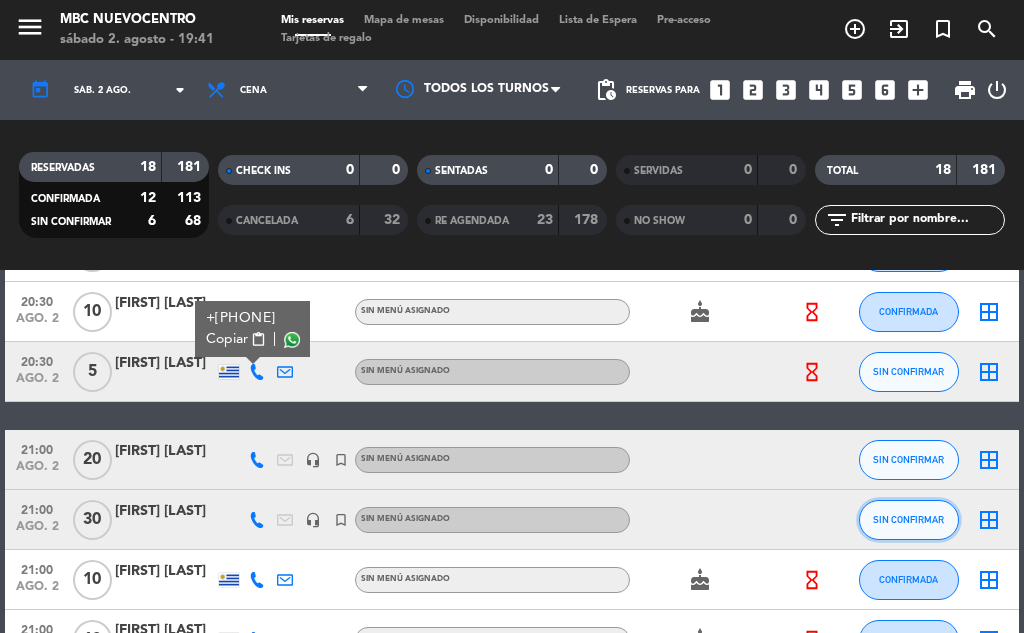 click on "SIN CONFIRMAR" 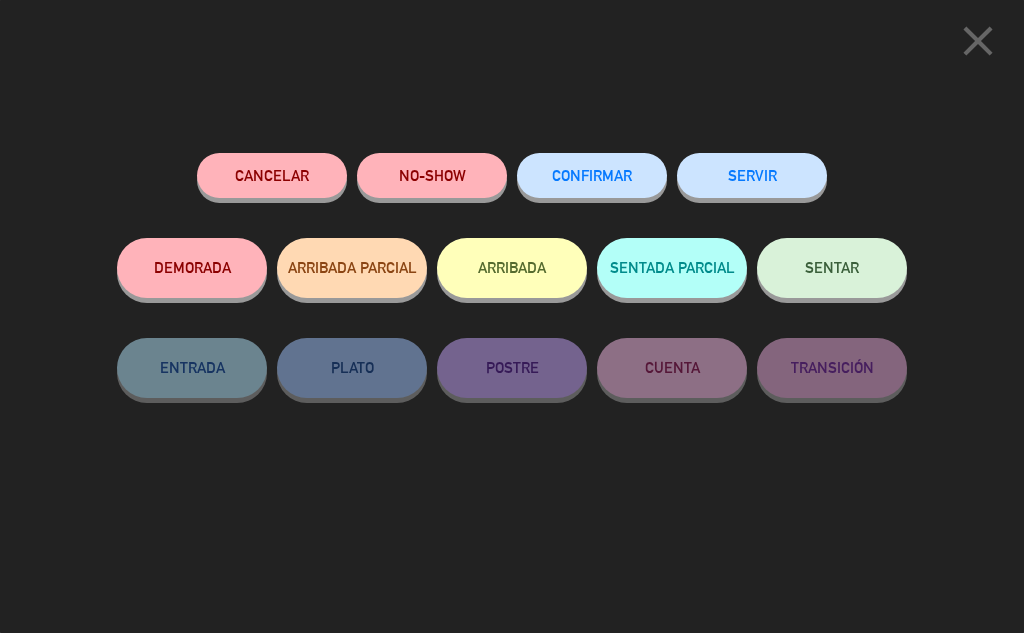 click on "CONFIRMAR" 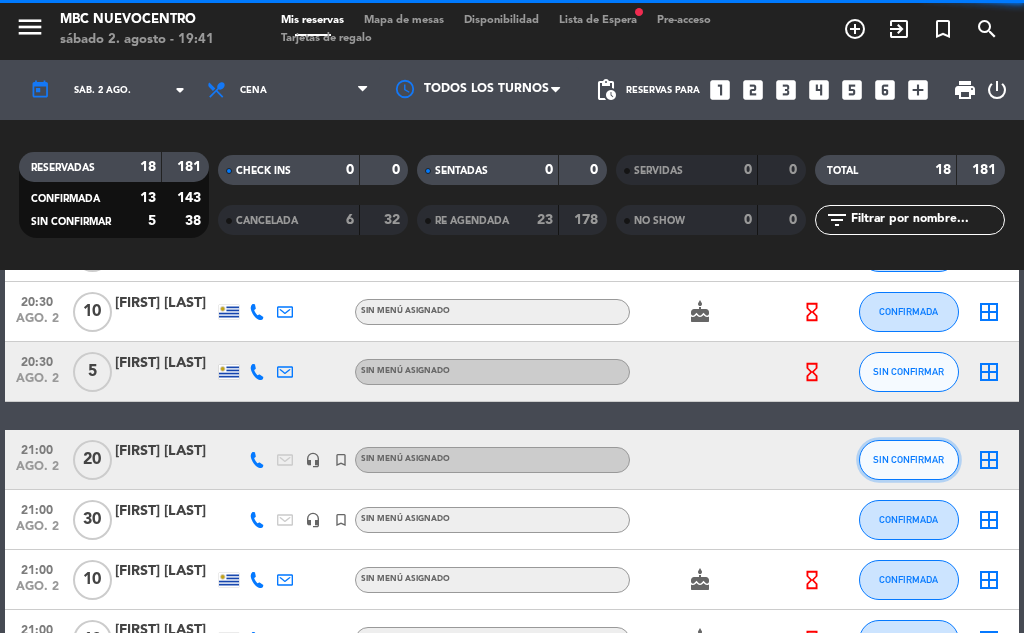 click on "SIN CONFIRMAR" 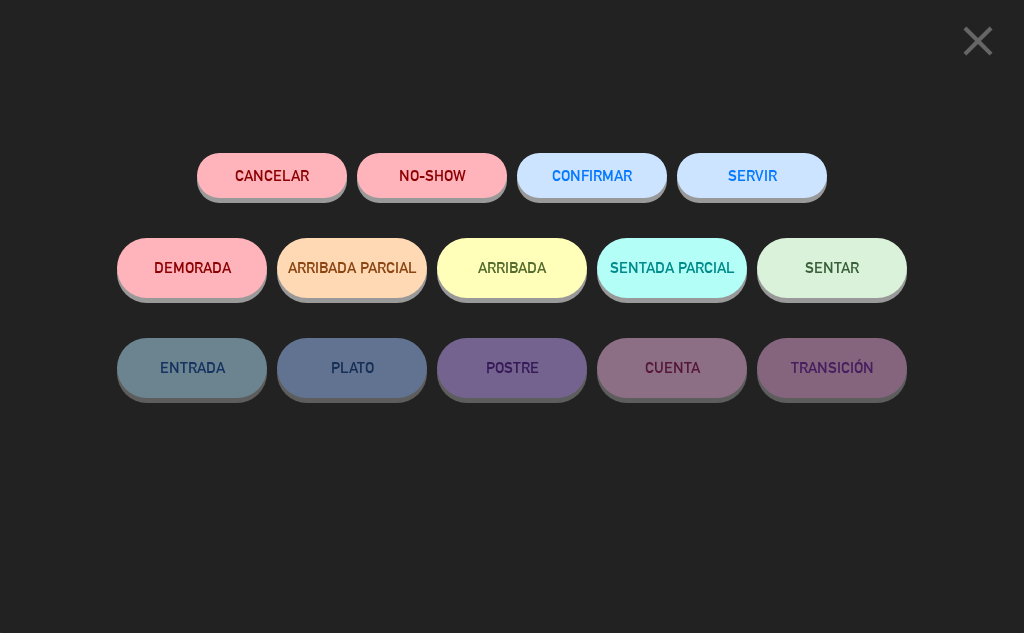click on "CONFIRMAR" 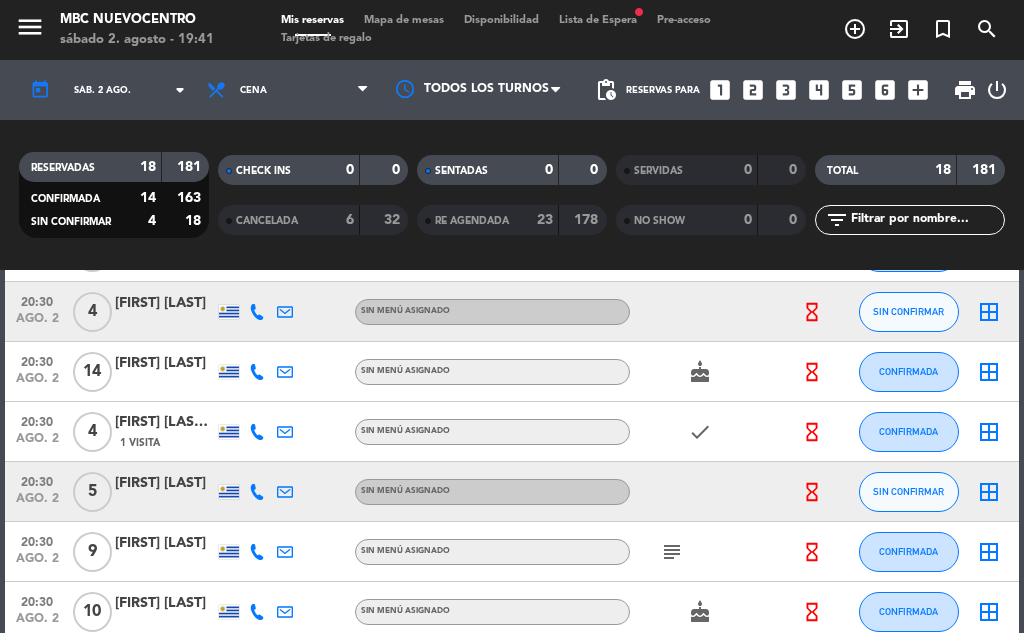 scroll, scrollTop: 700, scrollLeft: 0, axis: vertical 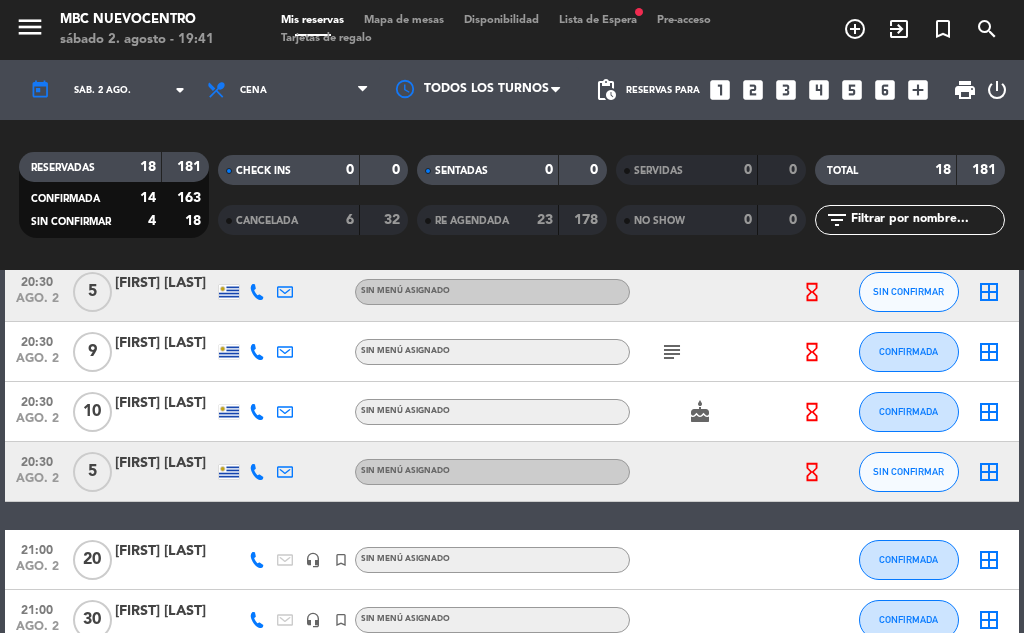 click on "Lista de Espera   fiber_manual_record" at bounding box center (598, 20) 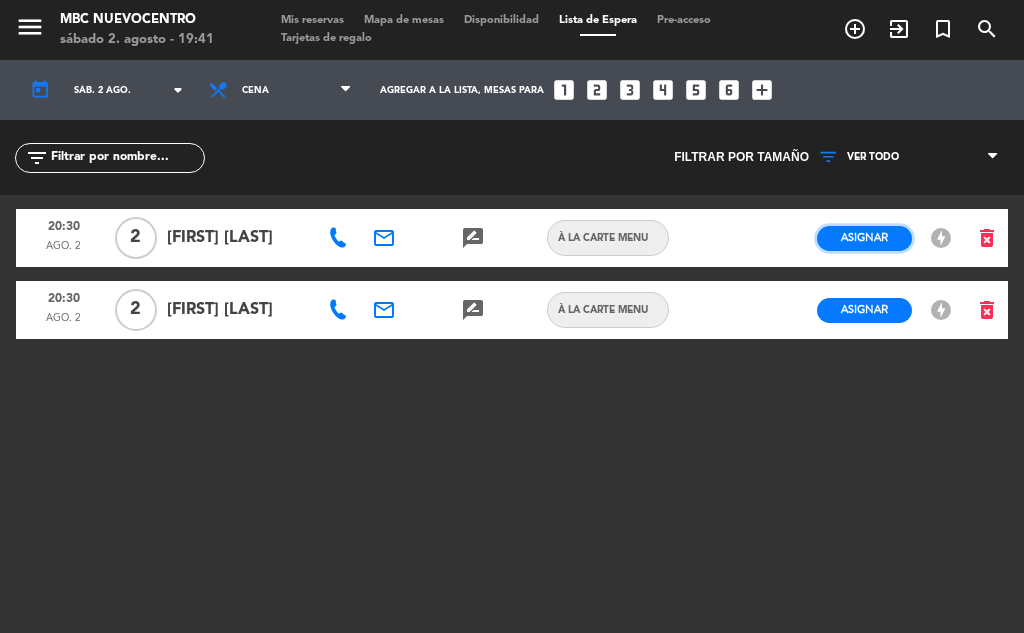 click on "Asignar" 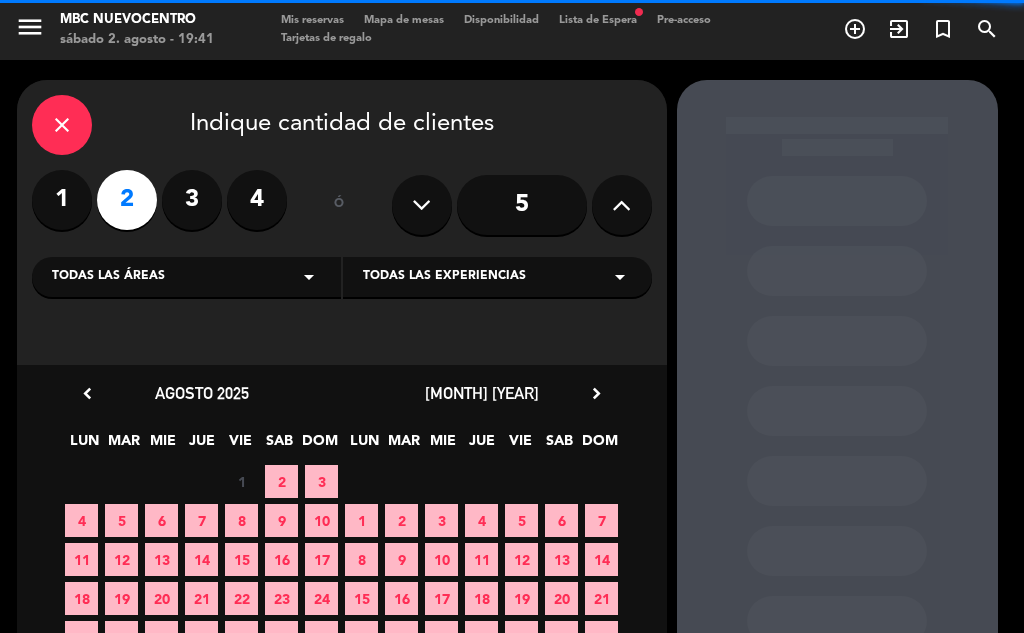 click on "2" at bounding box center (281, 481) 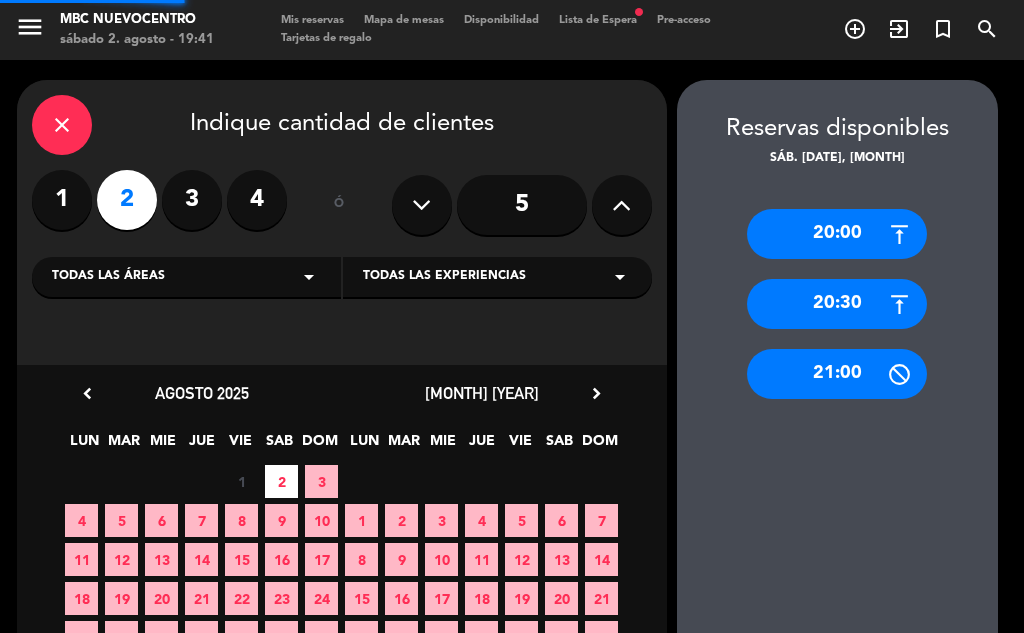 scroll, scrollTop: 80, scrollLeft: 0, axis: vertical 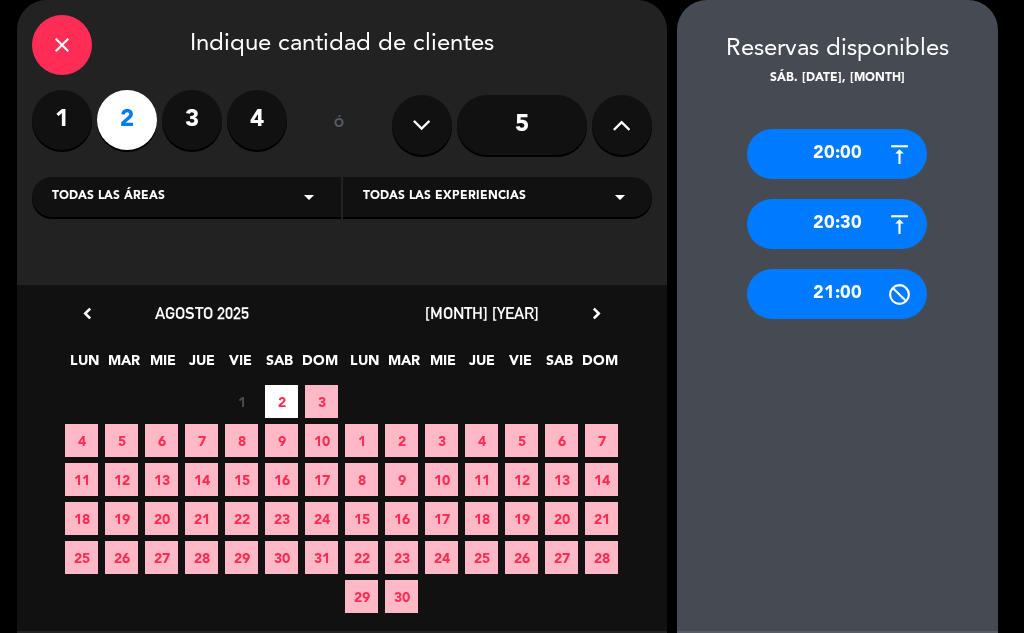 click on "20:30" at bounding box center [837, 224] 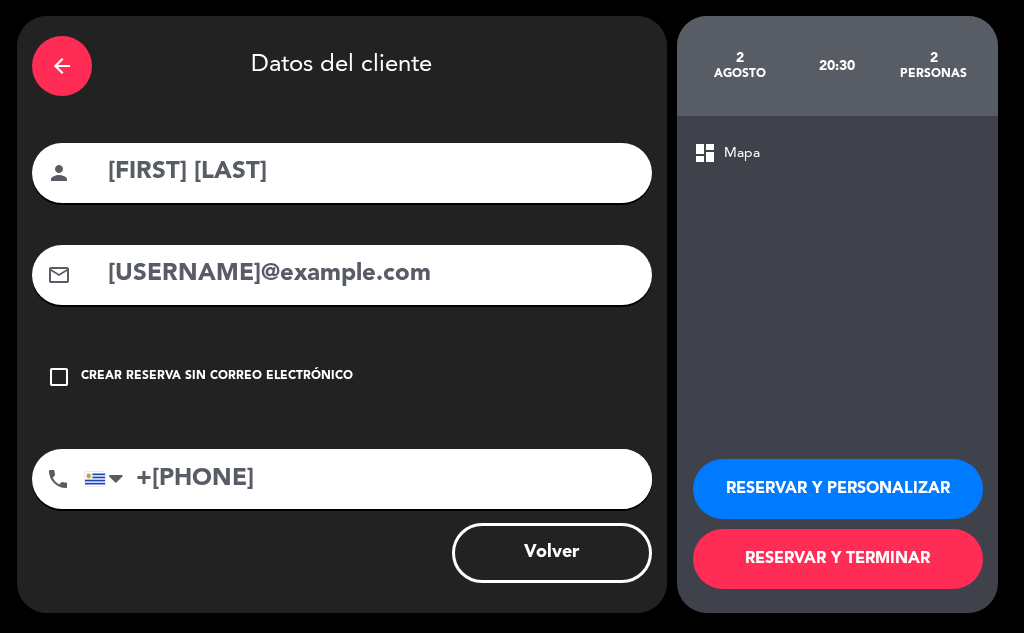 scroll, scrollTop: 64, scrollLeft: 0, axis: vertical 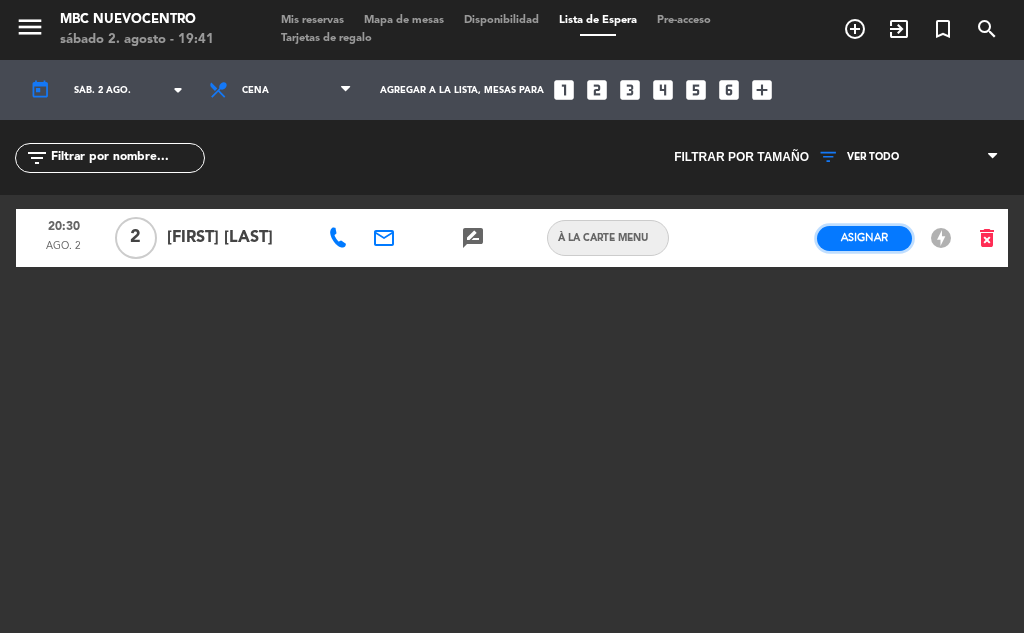 click on "Asignar" 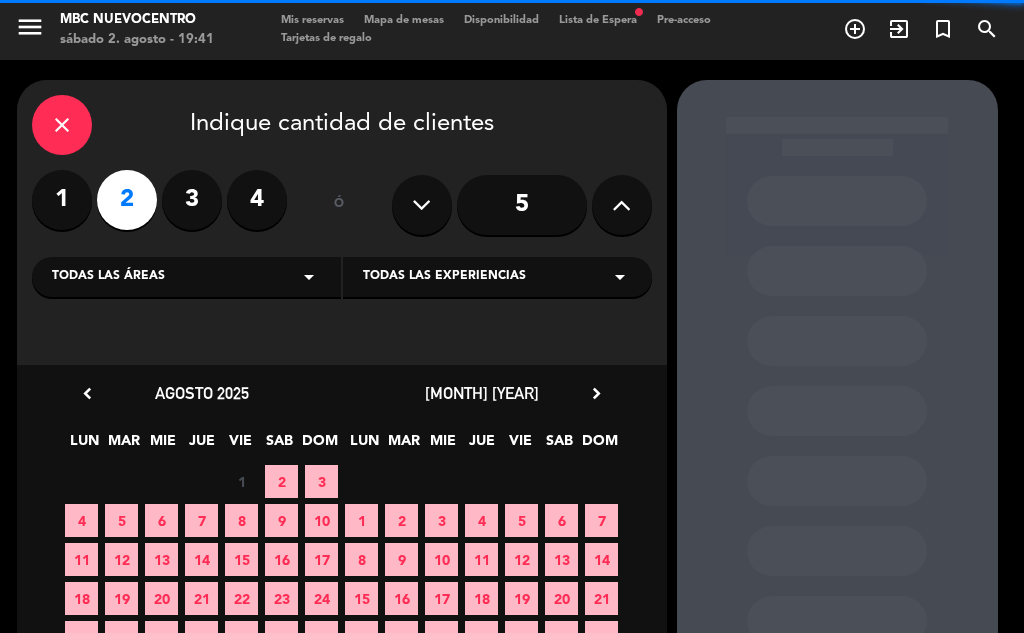 click on "2" at bounding box center [281, 481] 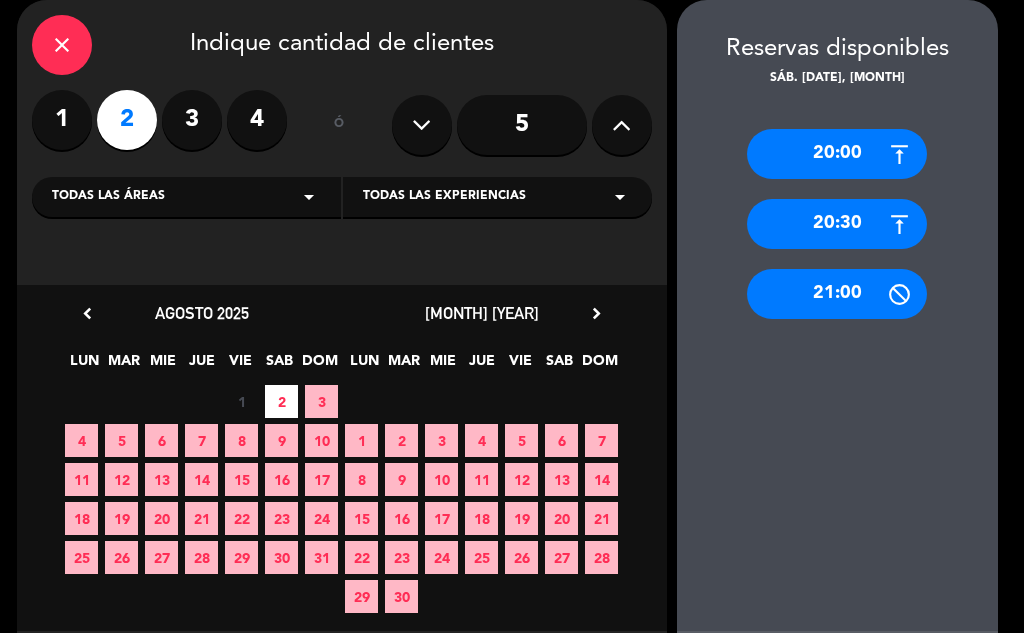 click on "20:30" at bounding box center (837, 224) 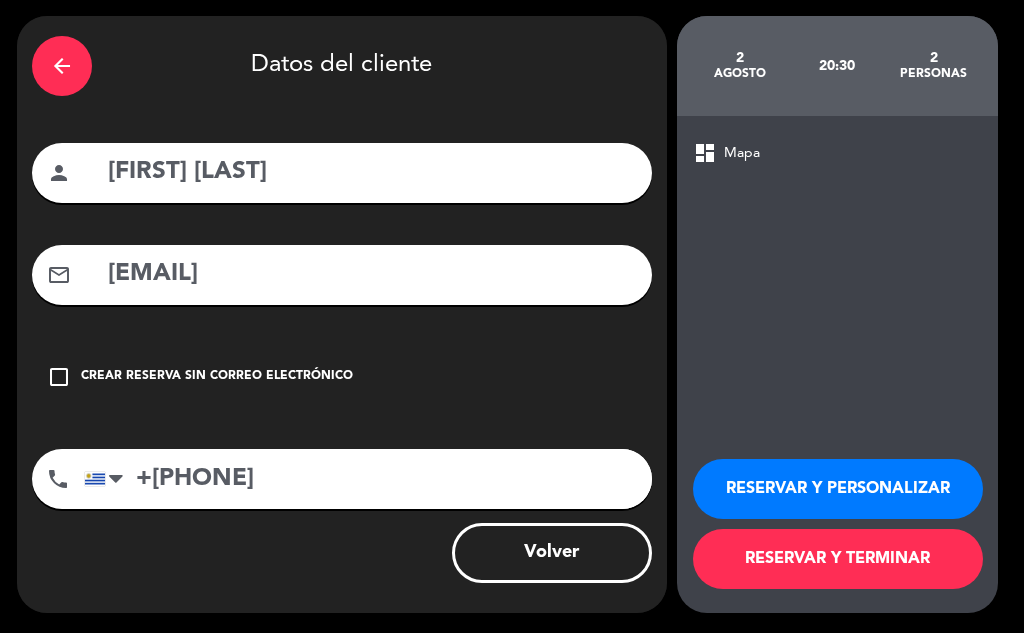 scroll, scrollTop: 64, scrollLeft: 0, axis: vertical 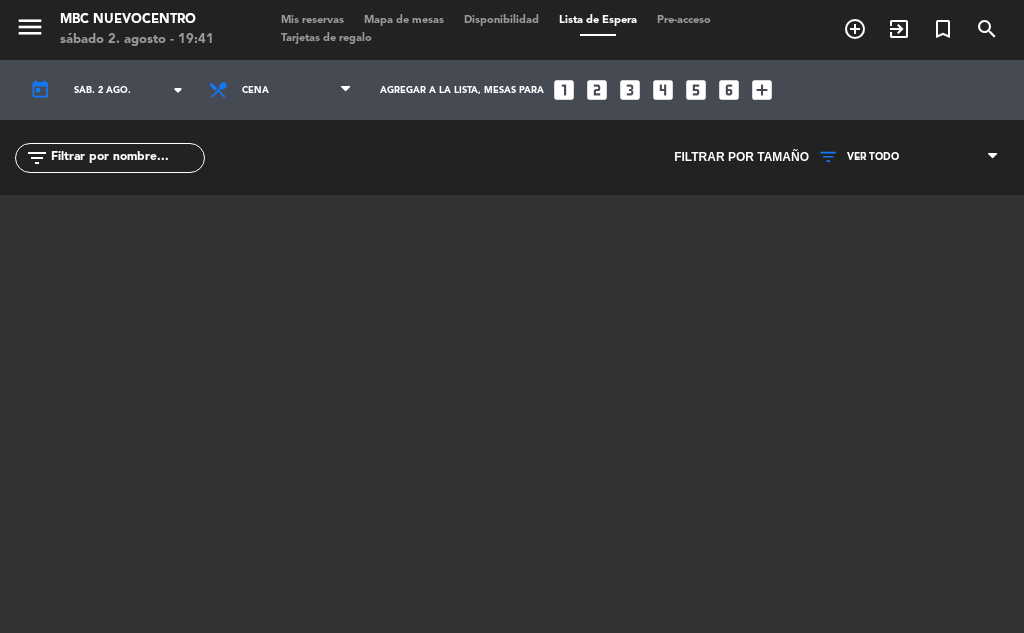 click on "Mis reservas" at bounding box center [312, 20] 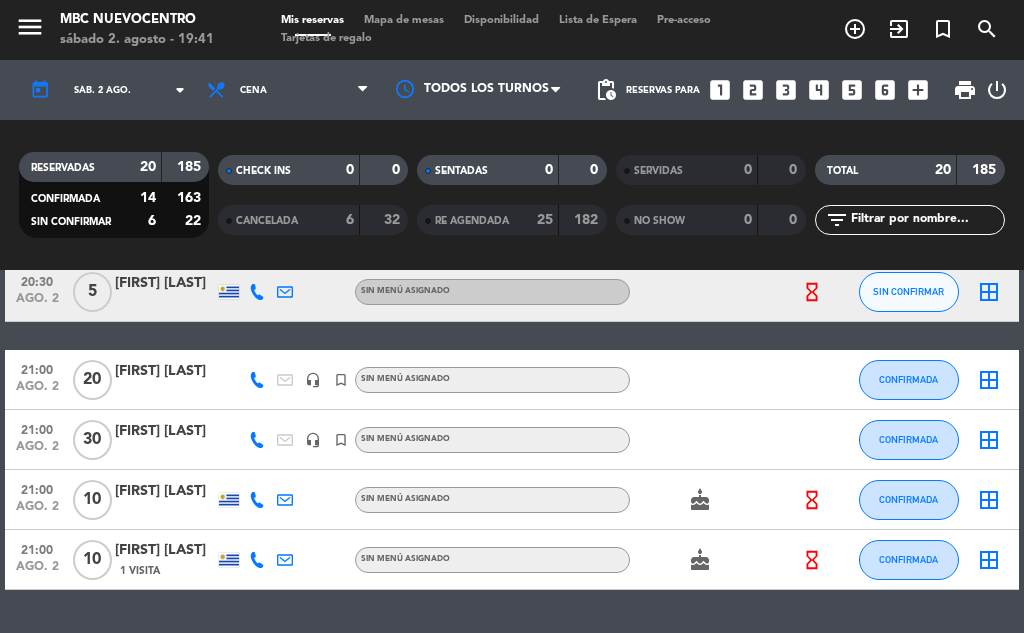 scroll, scrollTop: 800, scrollLeft: 0, axis: vertical 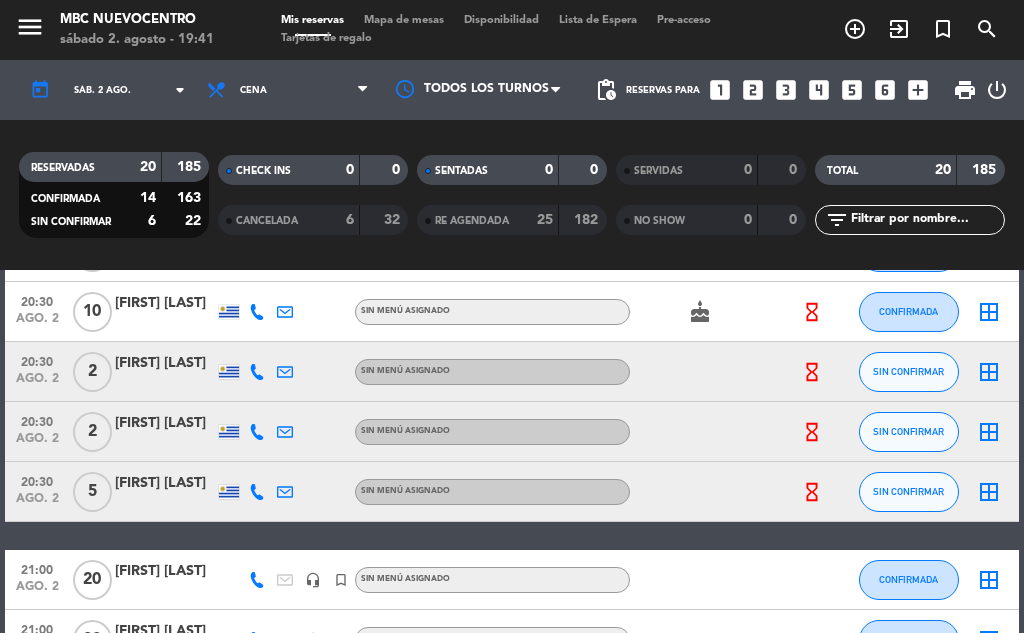 click 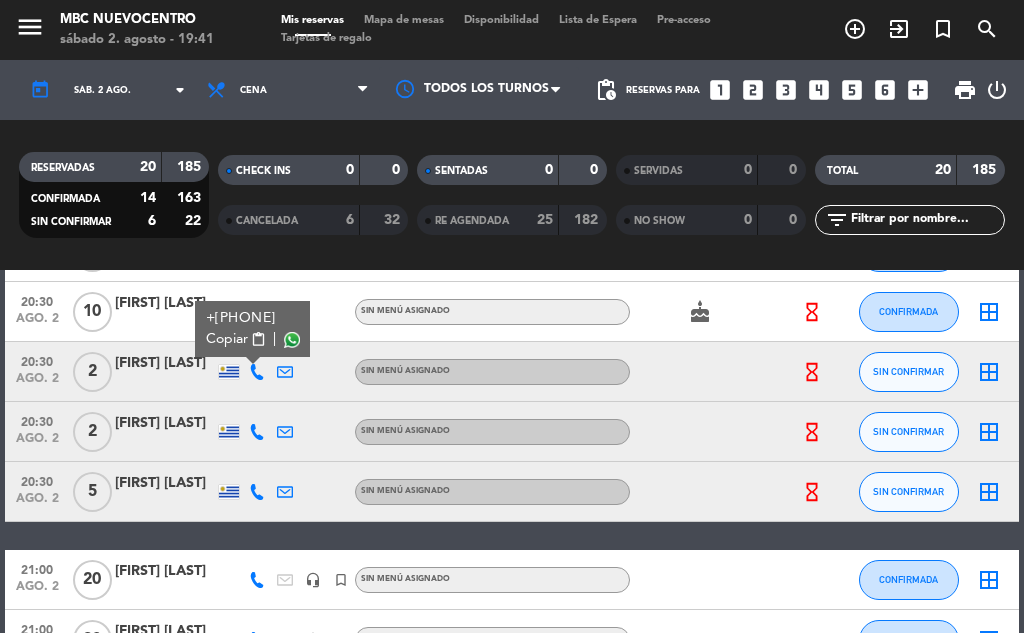 click on "Copiar" at bounding box center (227, 339) 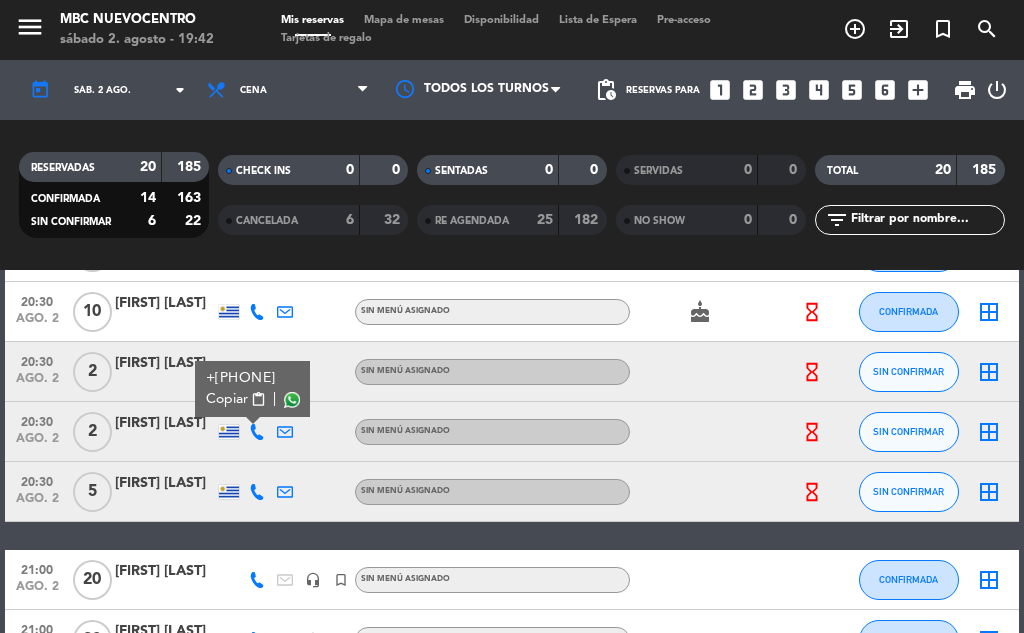 click on "Copiar" at bounding box center [227, 399] 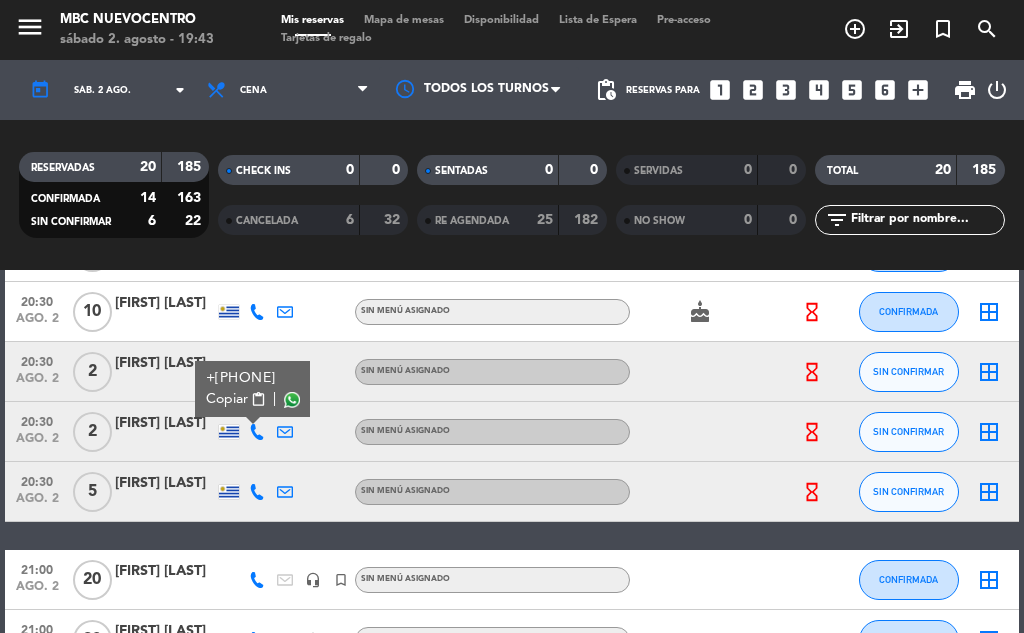 click on "[FIRST] [LAST]" 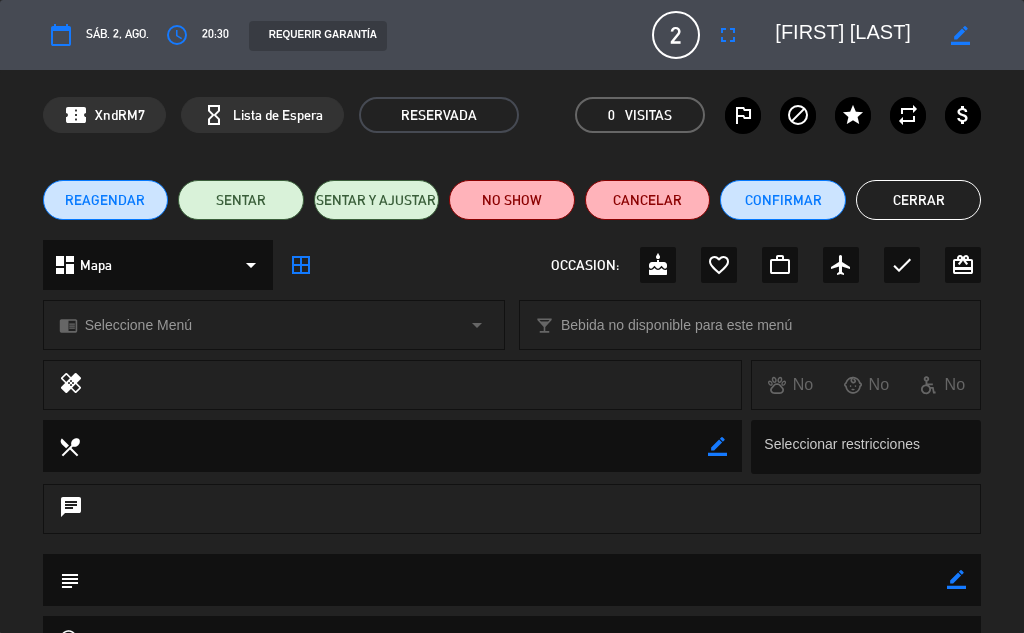 click on "Cerrar" 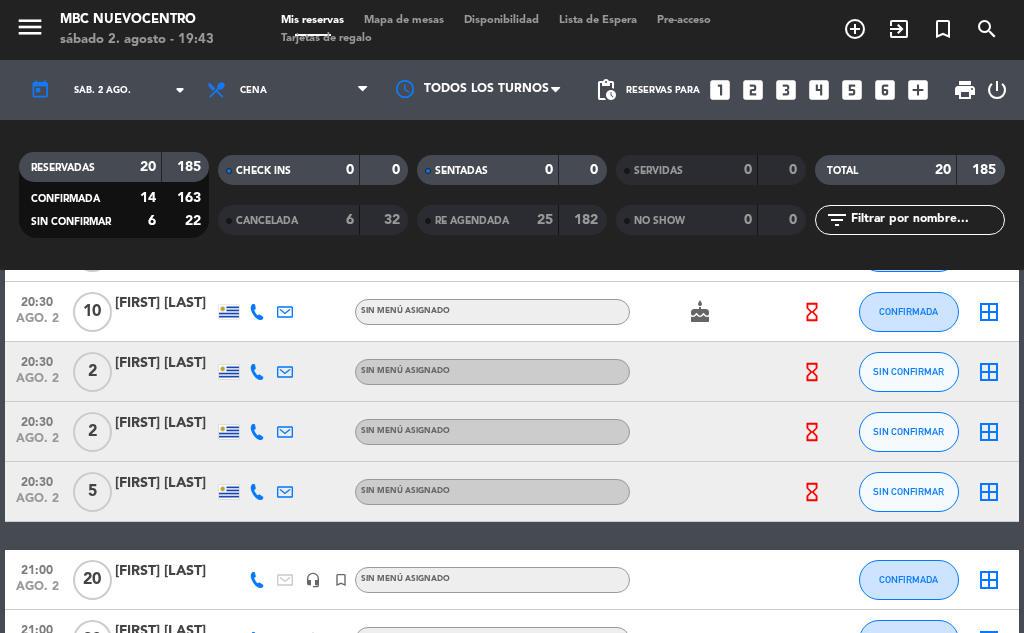 click 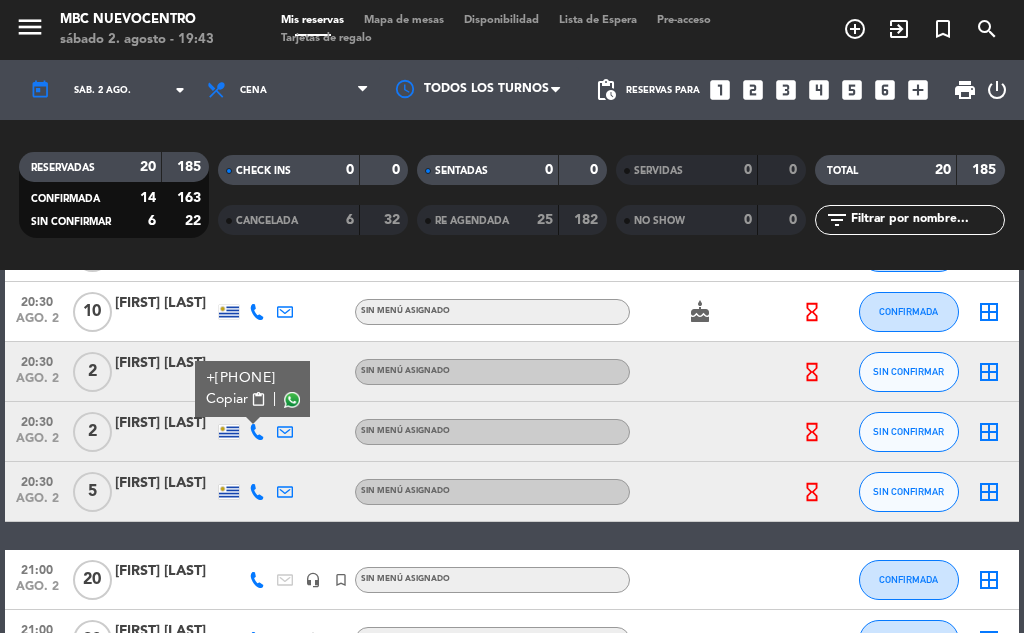 click on "20:30   ago. 2   4   [FIRST] [LAST]  Sin menú asignado  favorite_border   hourglass_empty  CONFIRMADA  border_all   20:30   ago. 2   12   [FIRST] [LAST]  1 Visita  Sin menú asignado  airplanemode_active   hourglass_empty  CONFIRMADA  border_all   20:30   ago. 2   12   [FIRST] [LAST]  Sin menú asignado  cake   hourglass_empty  CONFIRMADA  border_all   20:30   ago. 2   4   [FIRST] [LAST]  Sin menú asignado  subject   cake   hourglass_empty  SIN CONFIRMAR  border_all   20:30   ago. 2   20   [FIRST] [LAST]  Sin menú asignado  cake   hourglass_empty  CONFIRMADA  border_all   20:30   ago. 2   5   [FIRST] [LAST]  Sin menú asignado  cake   hourglass_empty  CONFIRMADA  border_all   20:30   ago. 2   3   [FIRST] [LAST]   2 Visitas  Sin menú asignado  subject   hourglass_empty  CONFIRMADA  border_all   20:30   ago. 2   4   [FIRST] [LAST]  Sin menú asignado  hourglass_empty  SIN CONFIRMAR  border_all   20:30   ago. 2   14   [FIRST] [LAST]  Sin menú asignado  cake   hourglass_empty  CONFIRMADA  20:30  |" 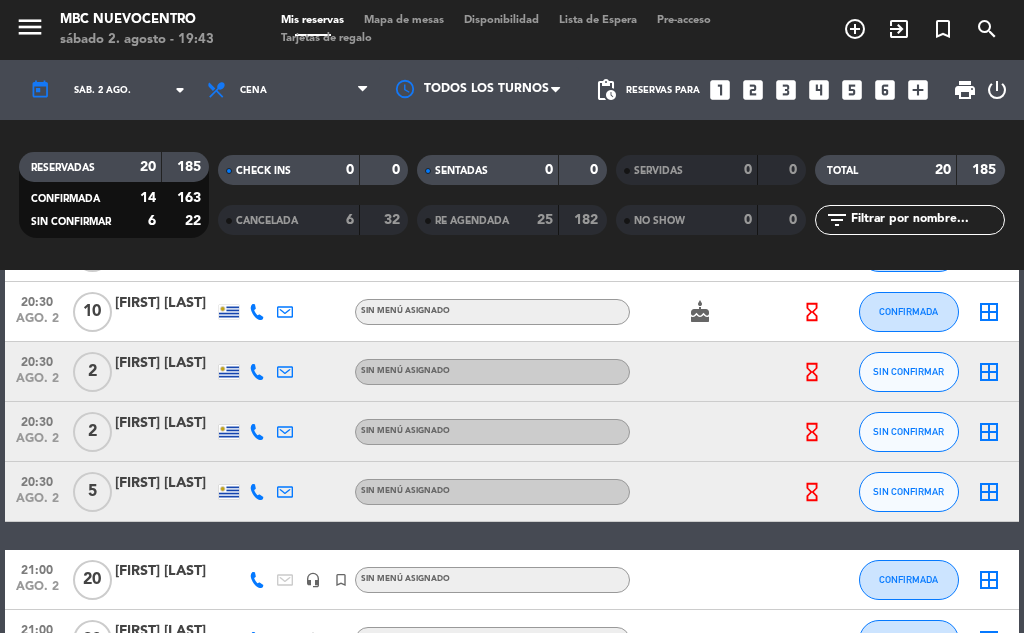 click 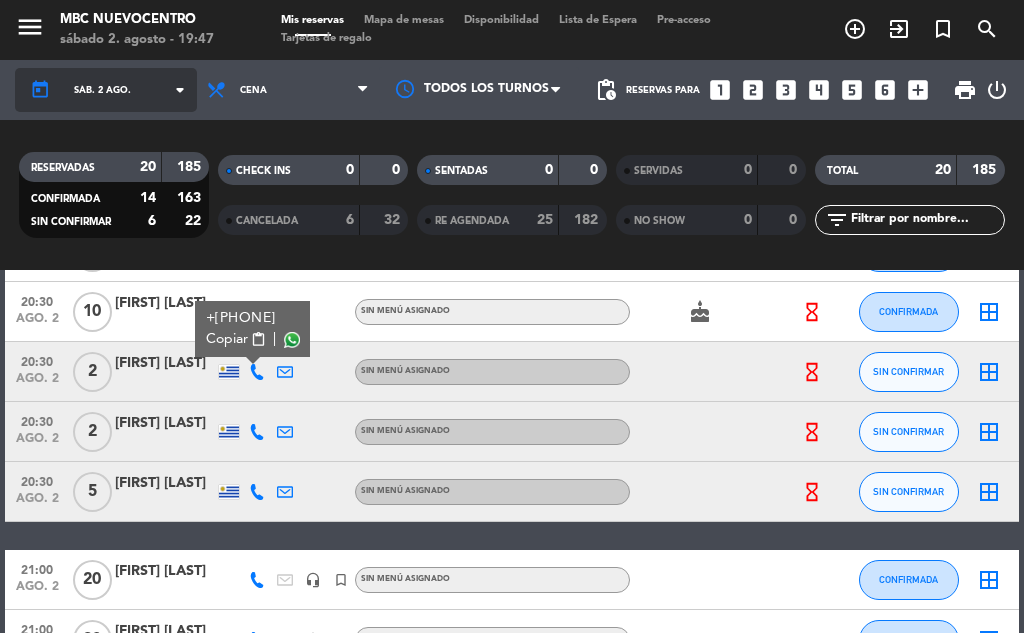 click on "sáb. 2 ago." 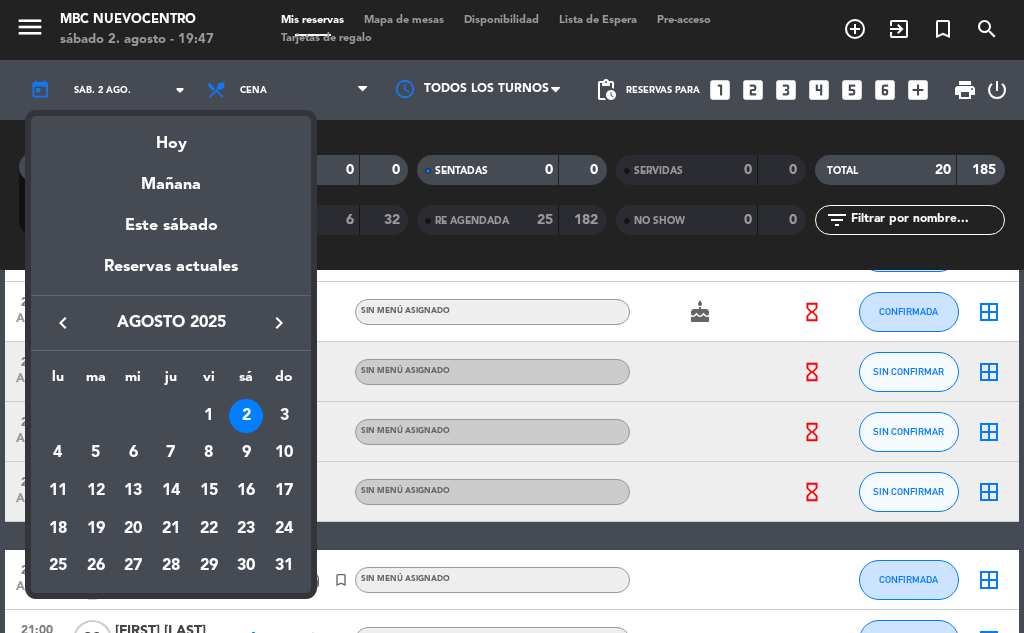 click at bounding box center (512, 316) 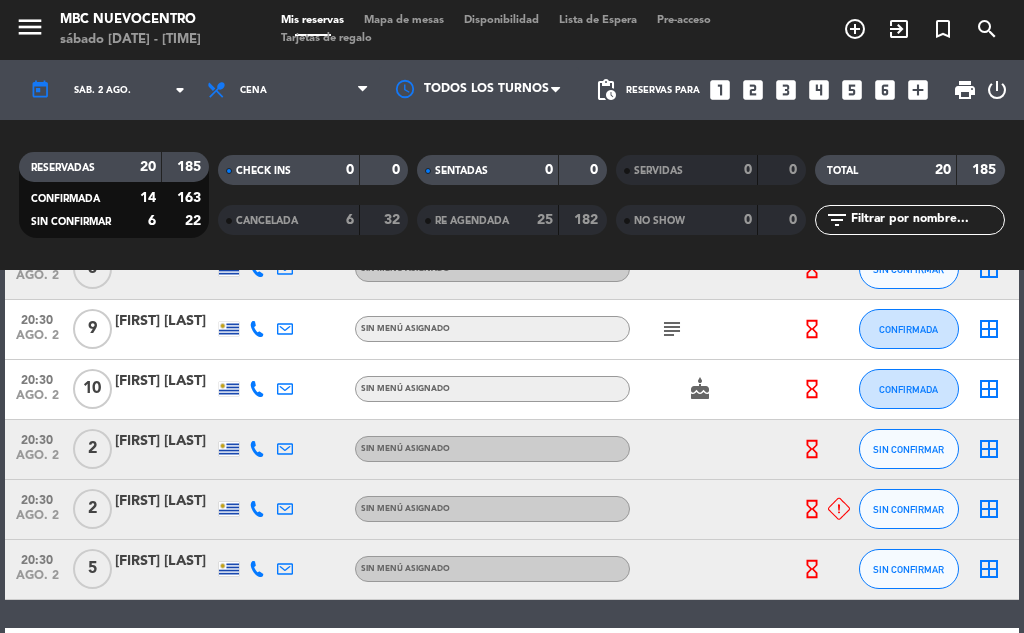 scroll, scrollTop: 878, scrollLeft: 0, axis: vertical 